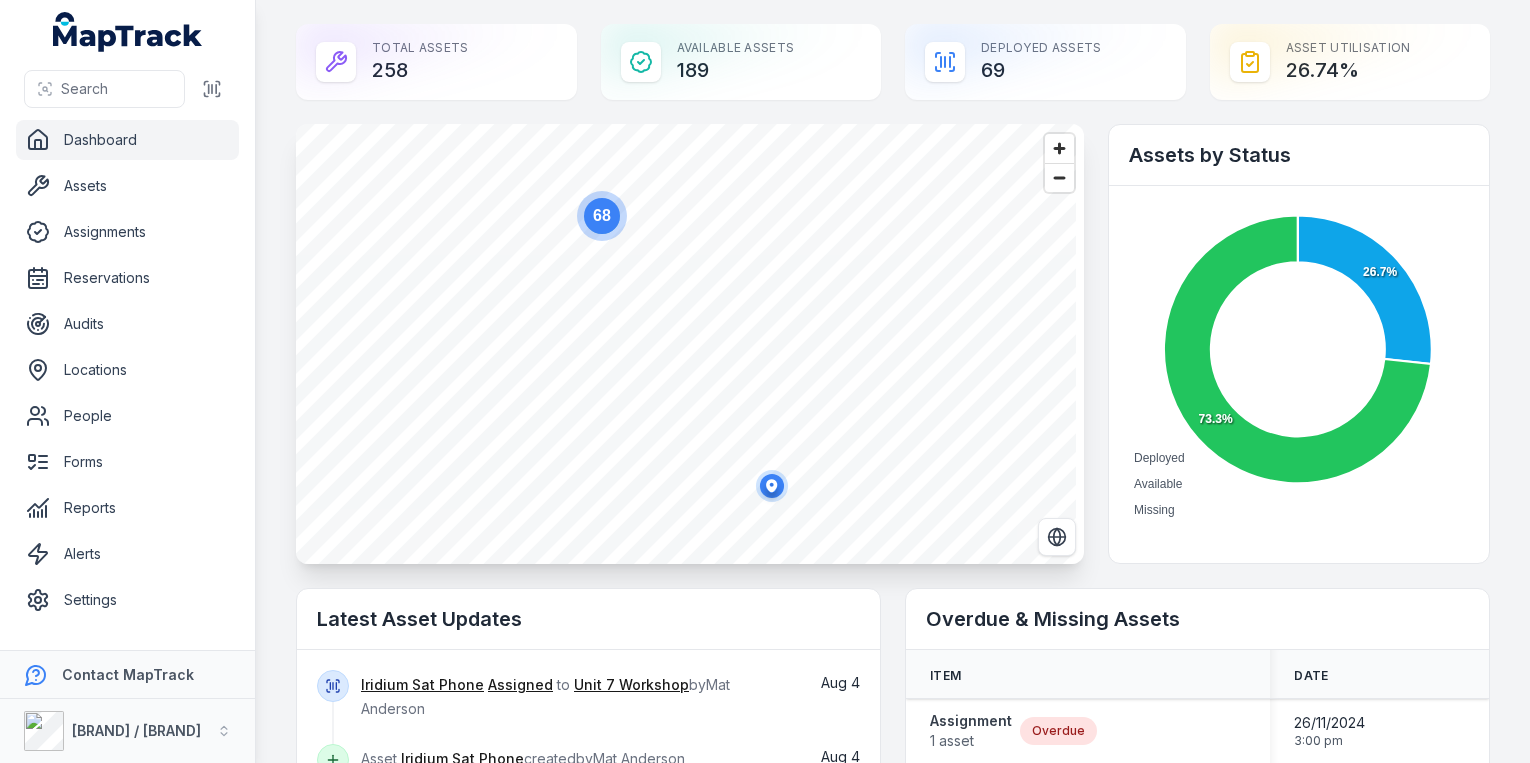 scroll, scrollTop: 0, scrollLeft: 0, axis: both 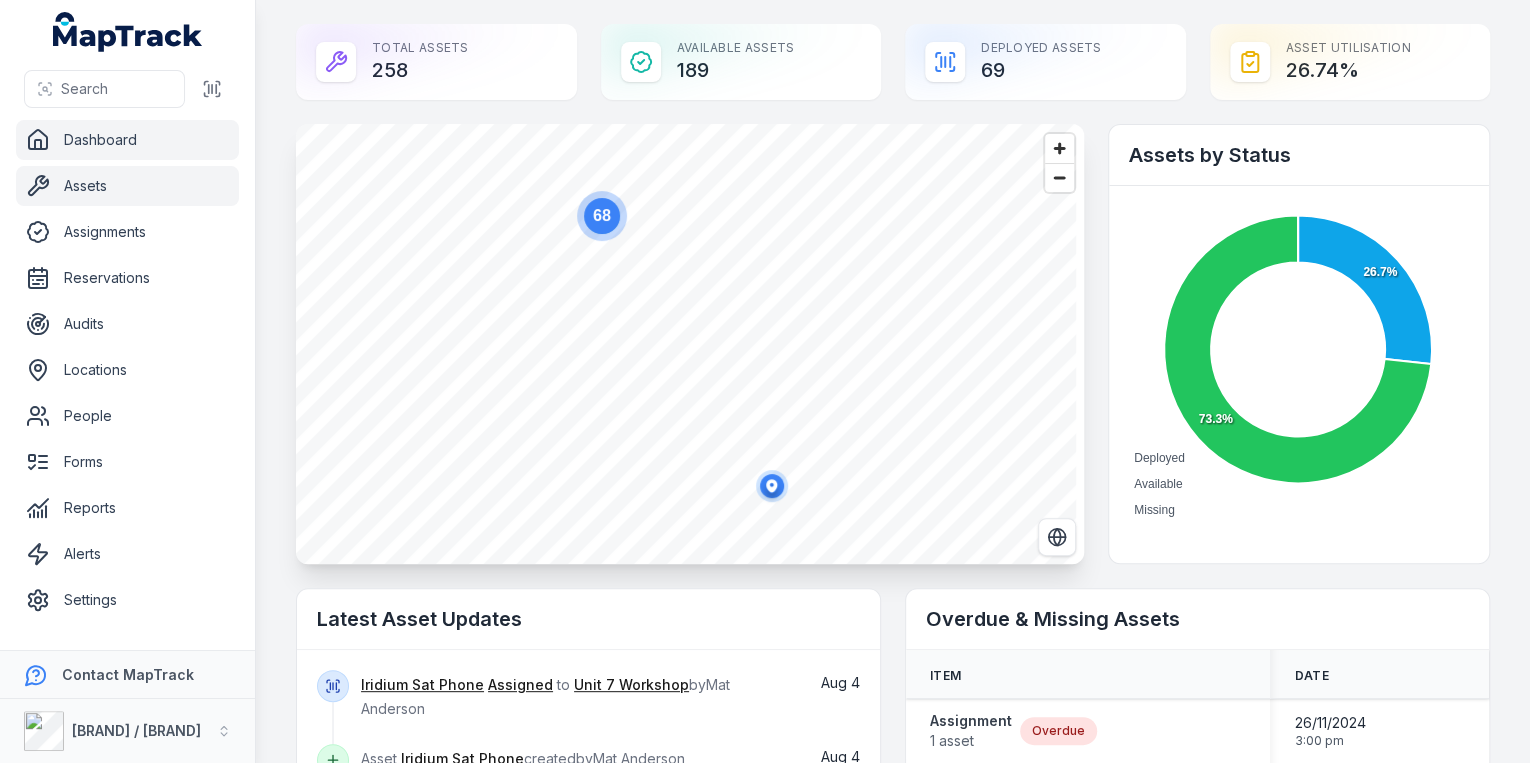 click on "Assets" at bounding box center (127, 186) 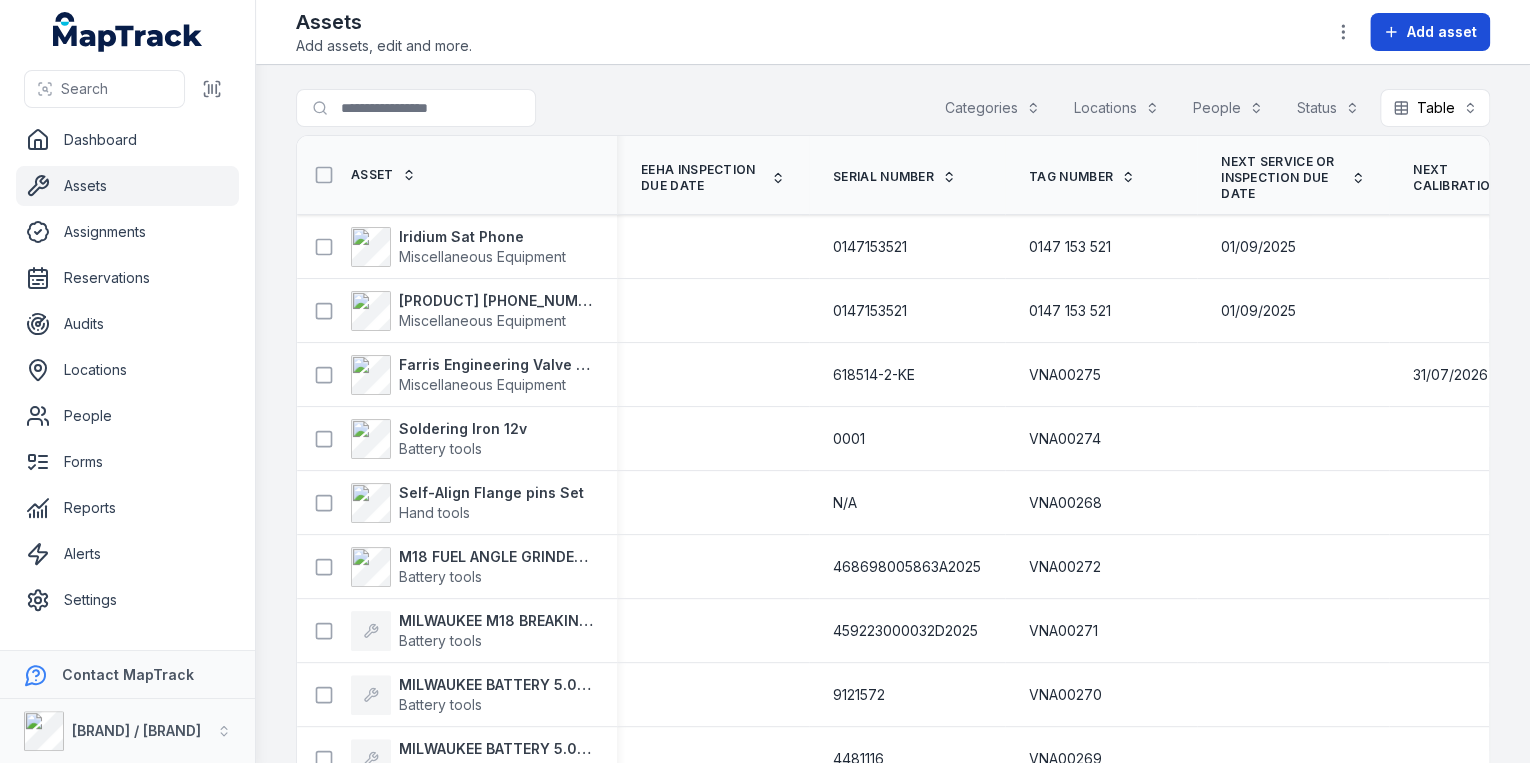 click on "Add asset" at bounding box center [1442, 32] 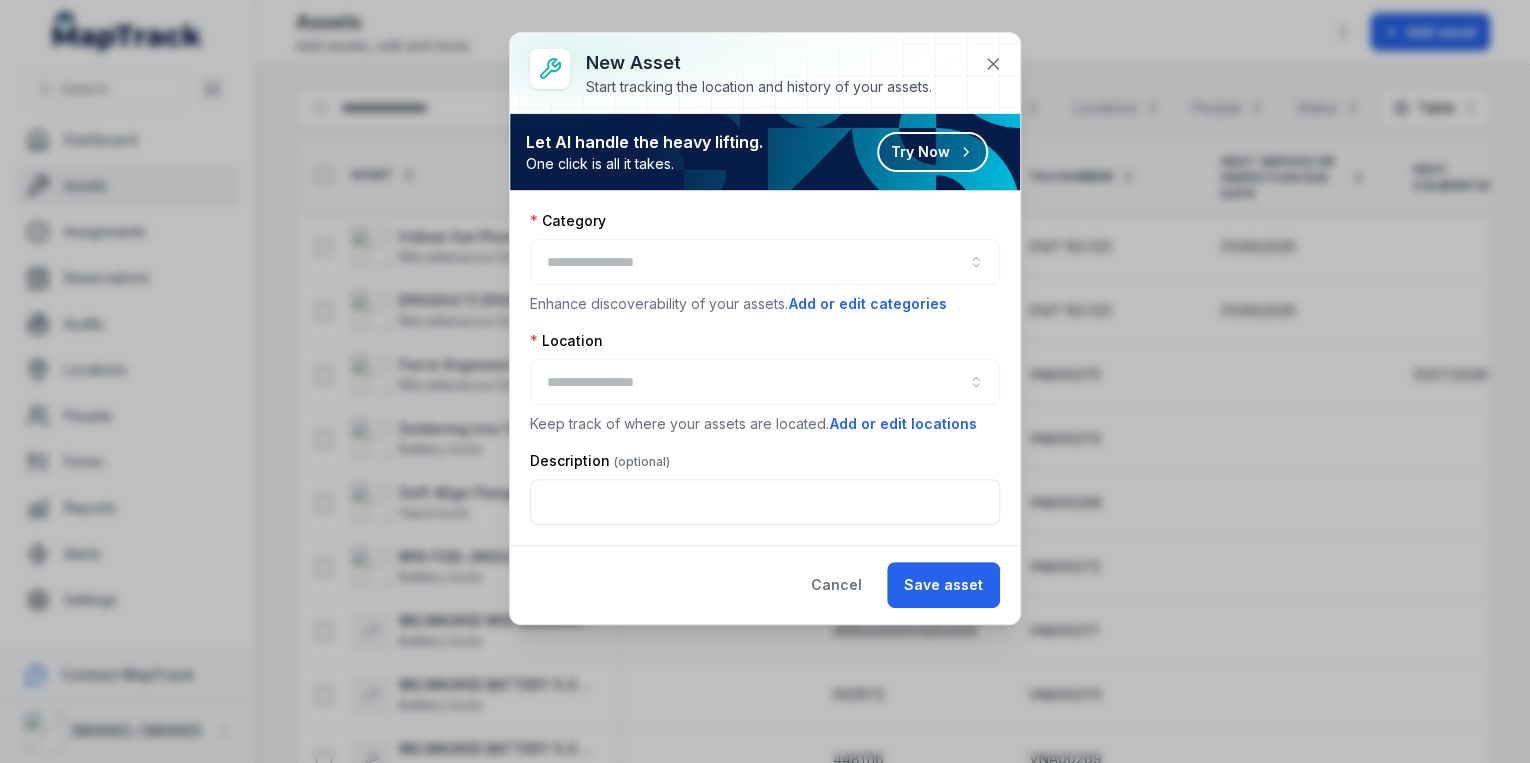 click at bounding box center [765, 262] 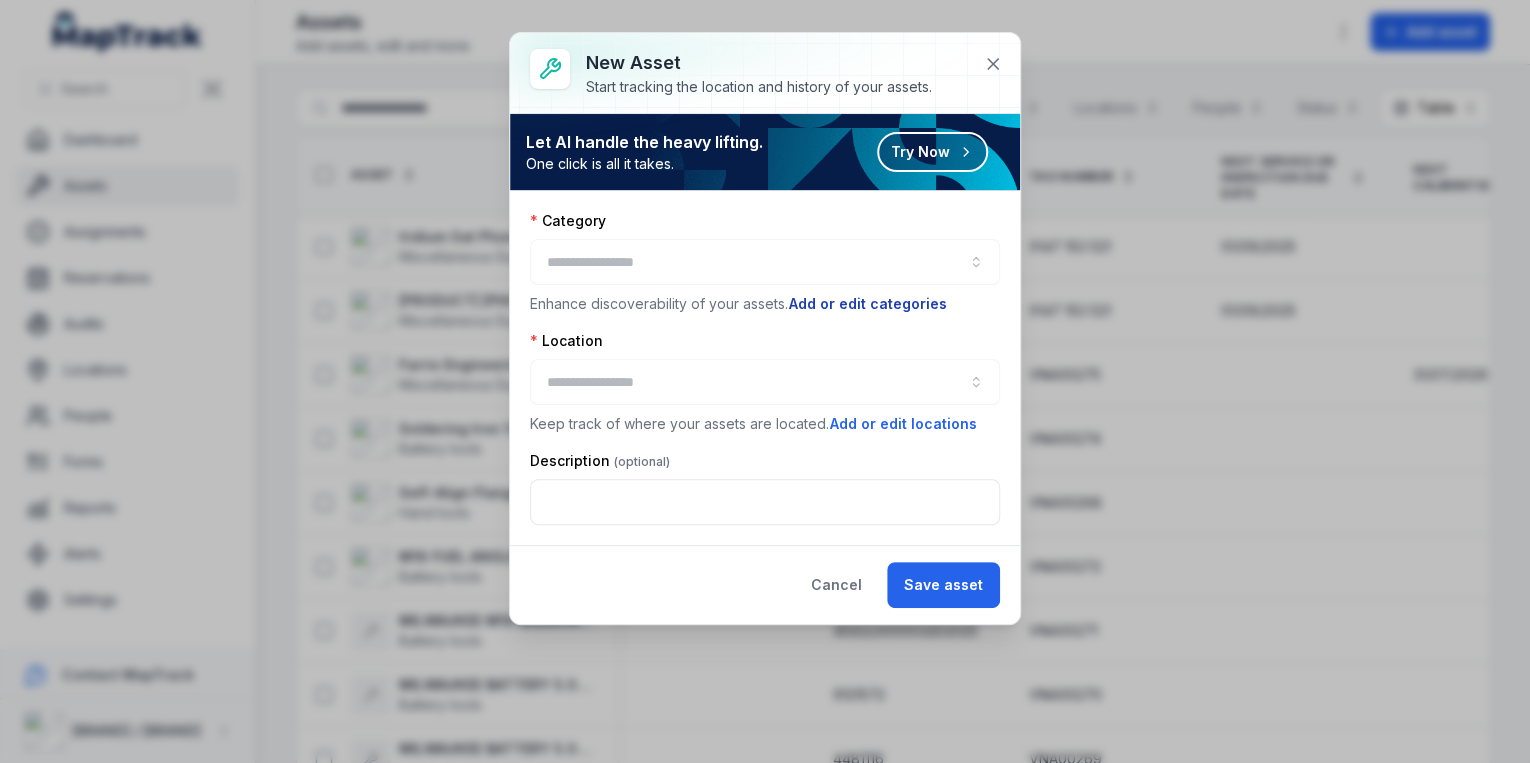 click on "Add or edit categories" at bounding box center [868, 304] 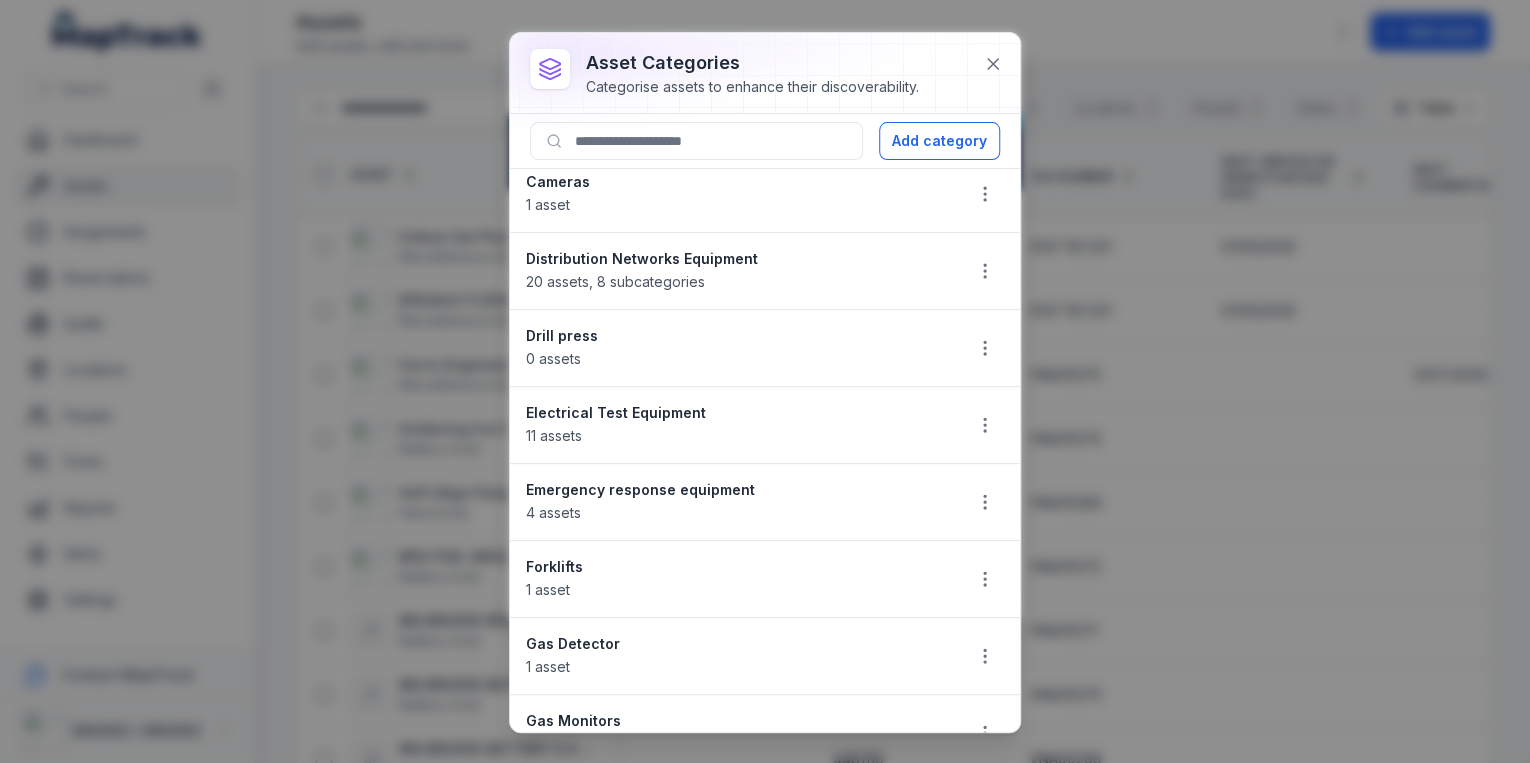 scroll, scrollTop: 0, scrollLeft: 0, axis: both 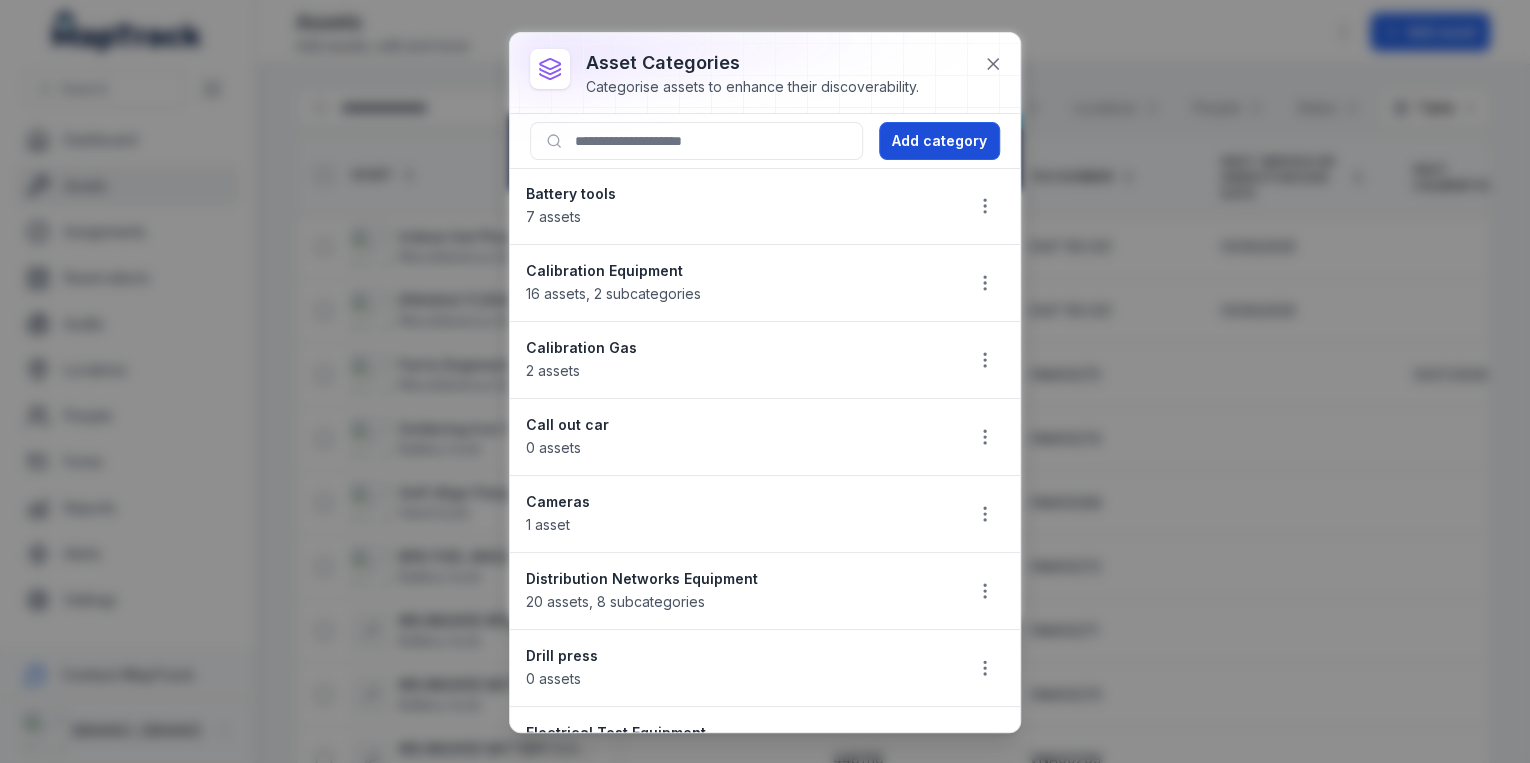 click on "Add category" at bounding box center (939, 141) 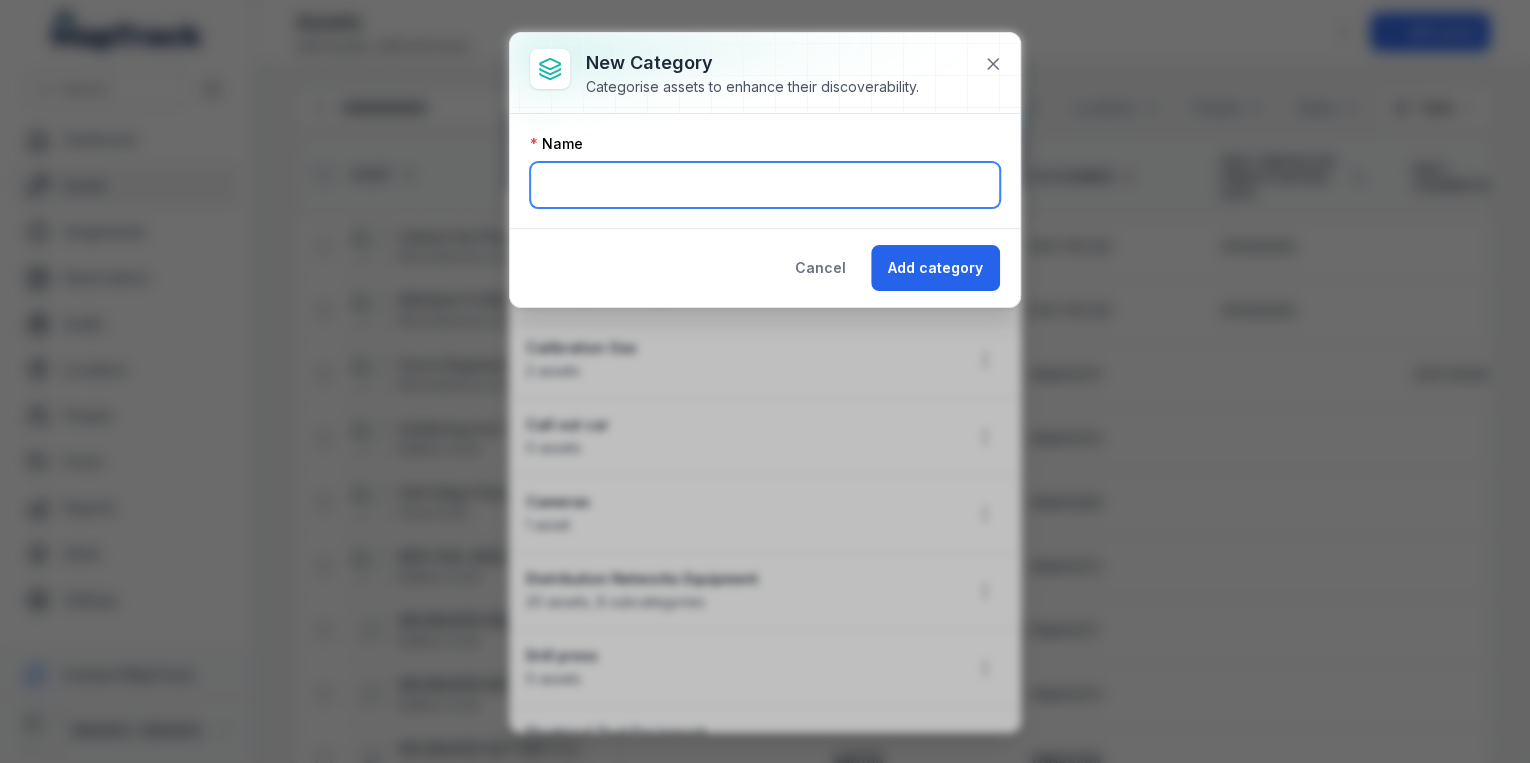 click at bounding box center [765, 185] 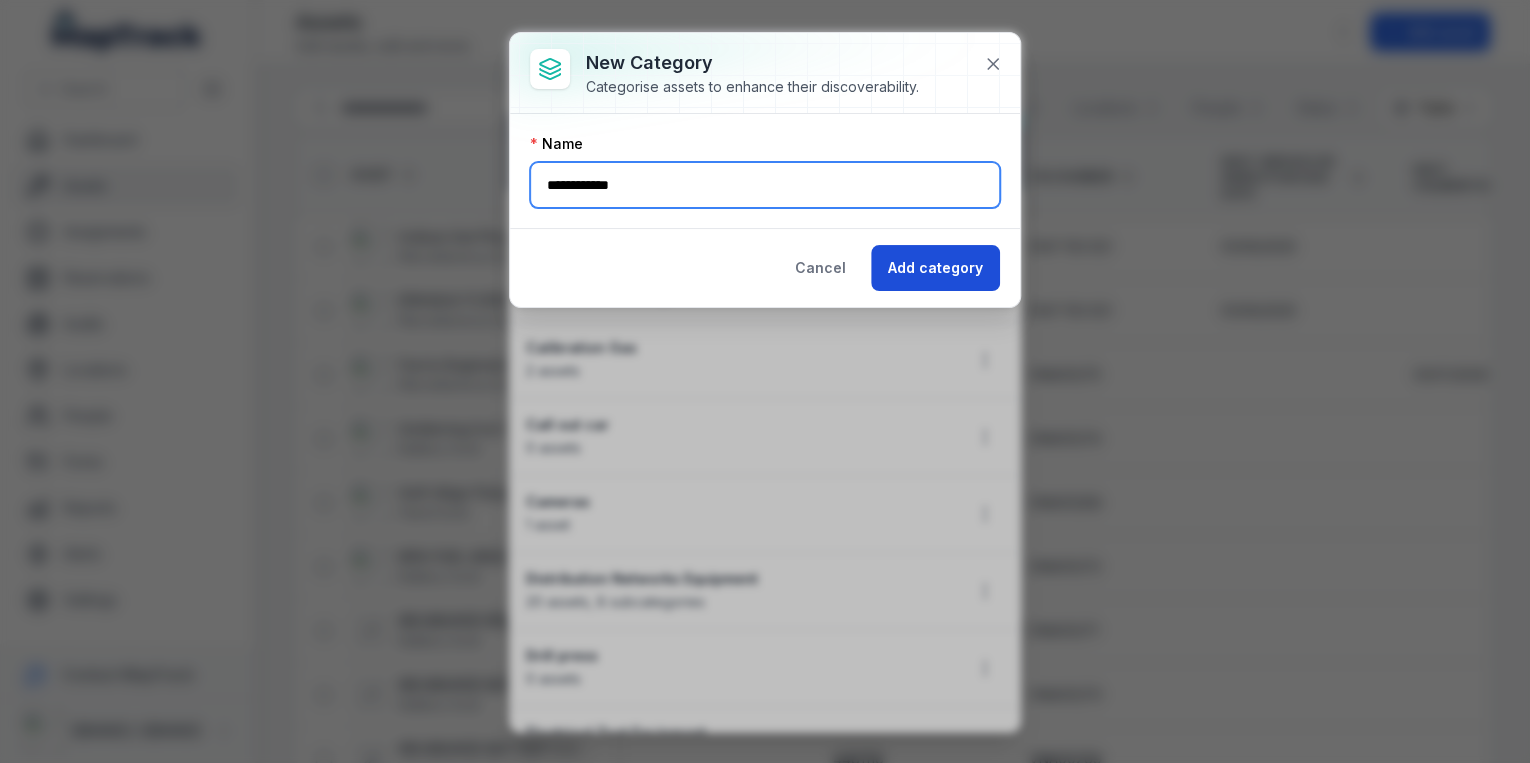 type on "**********" 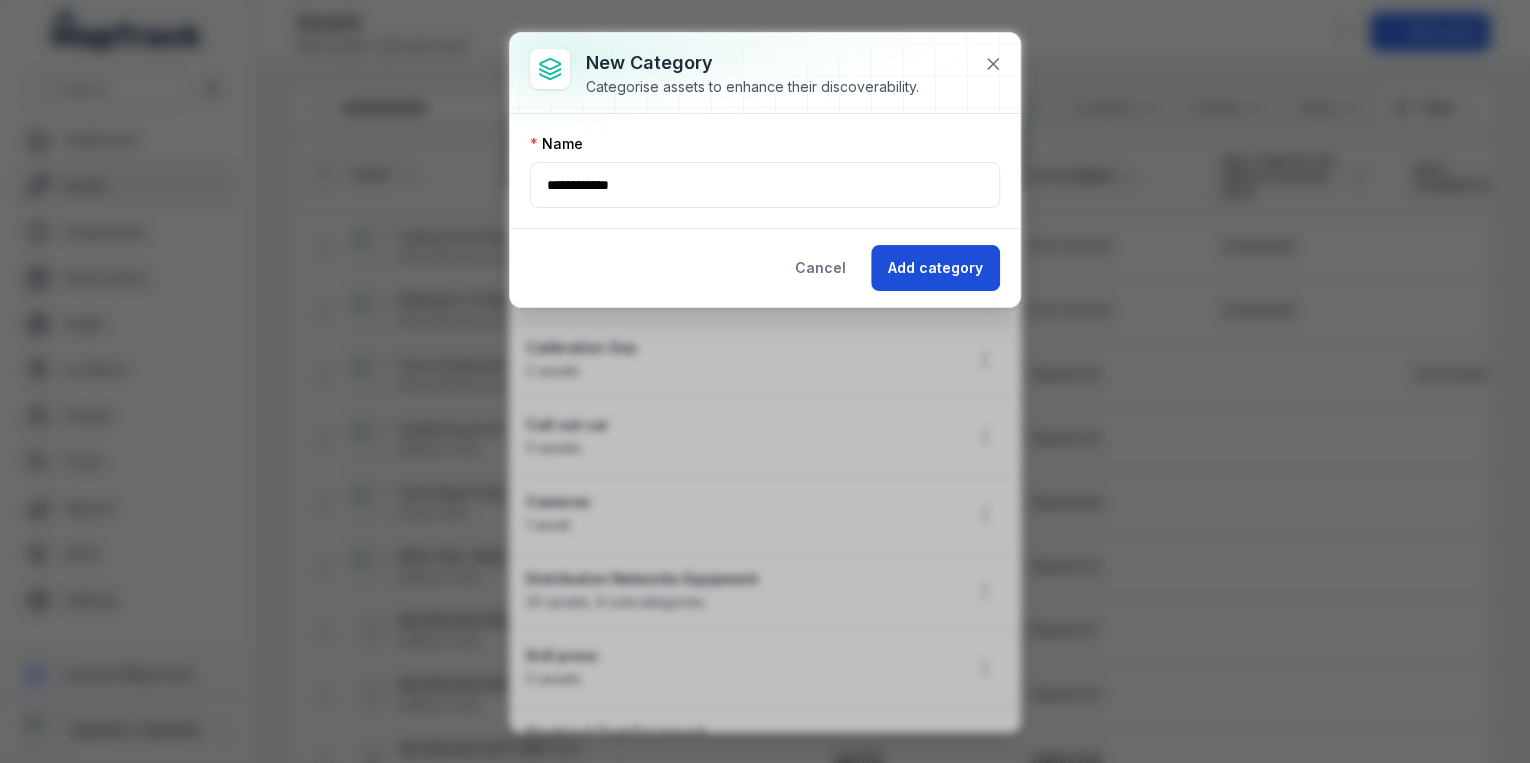 click on "Add category" at bounding box center [935, 268] 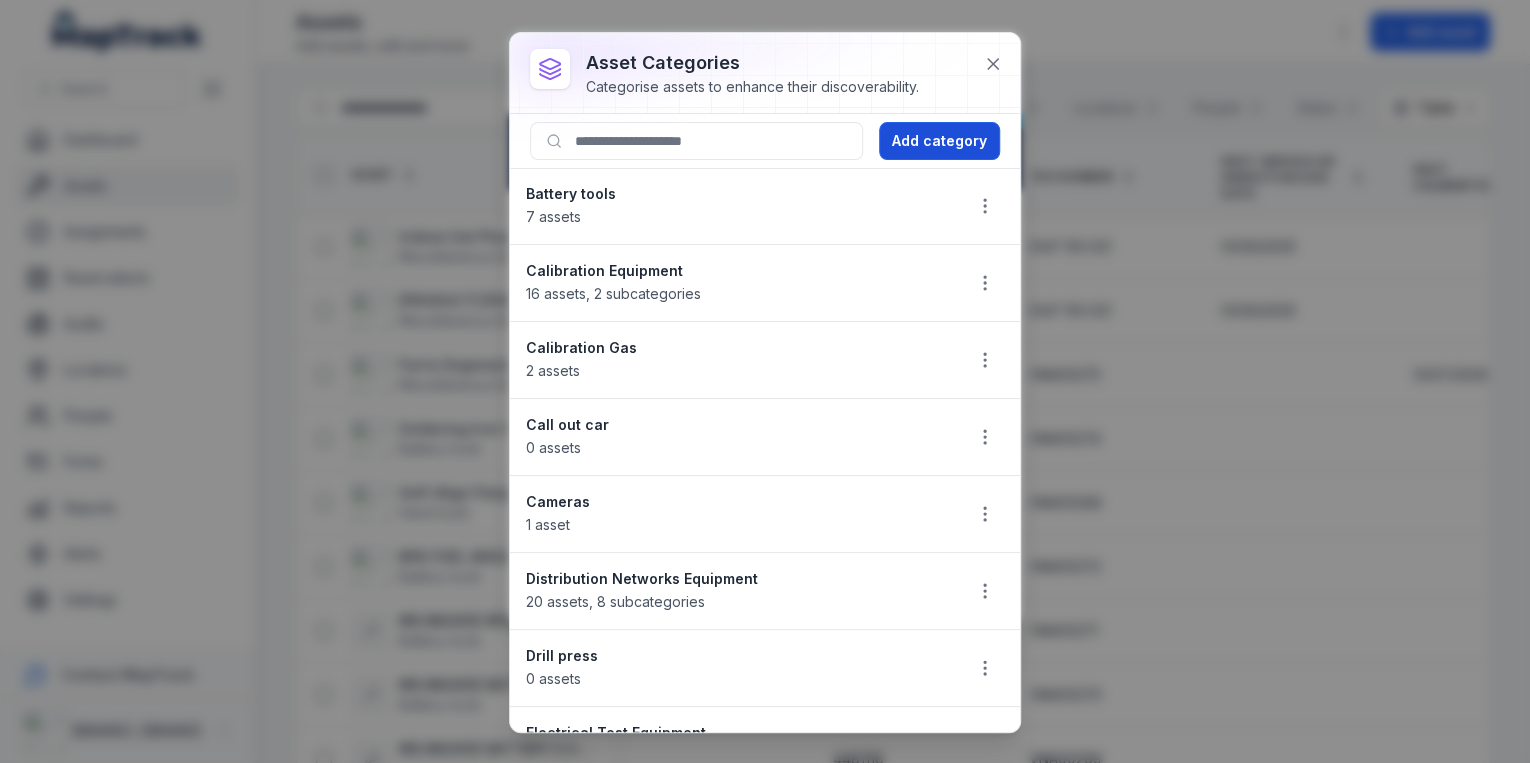 click on "Add category" at bounding box center (939, 141) 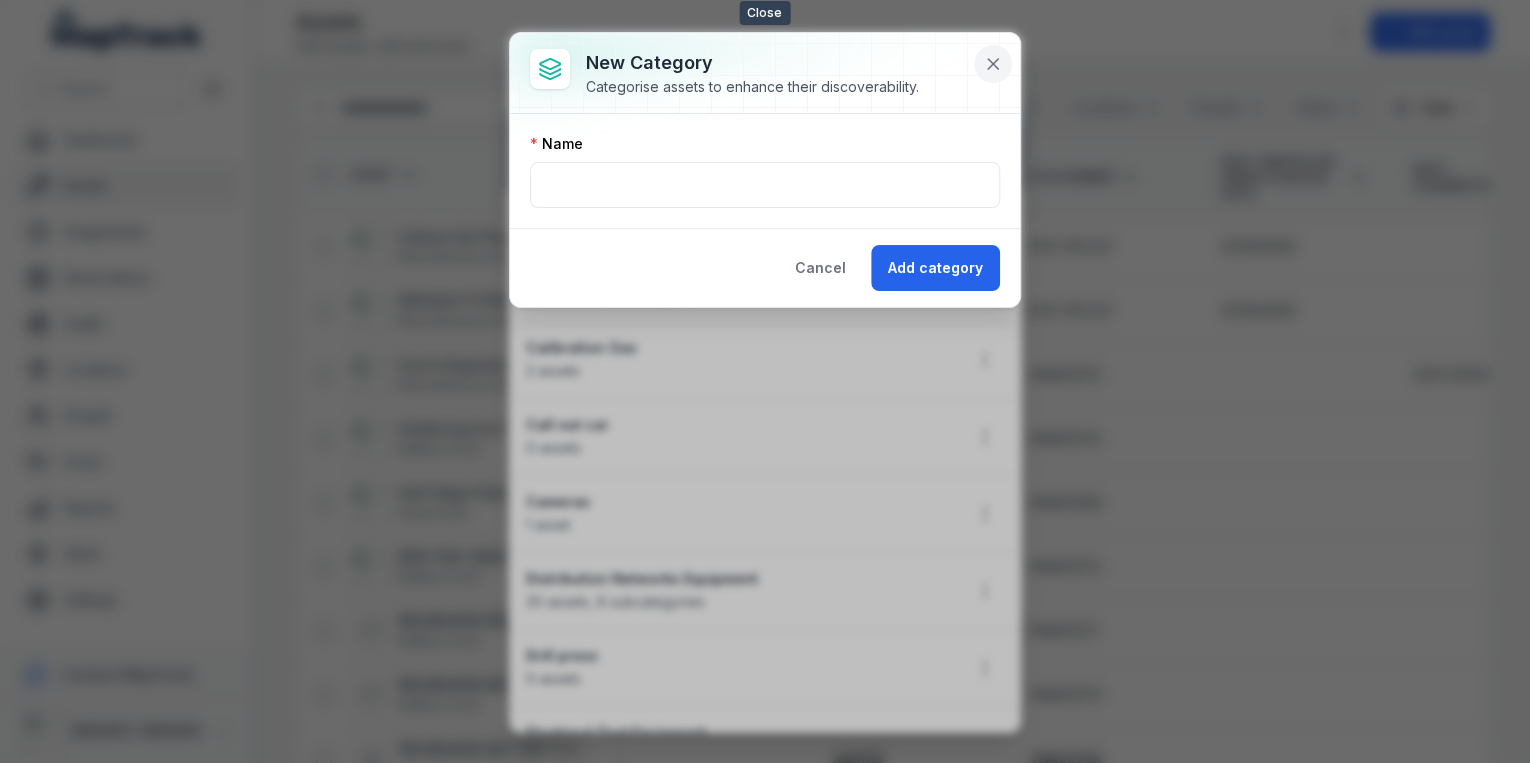 click 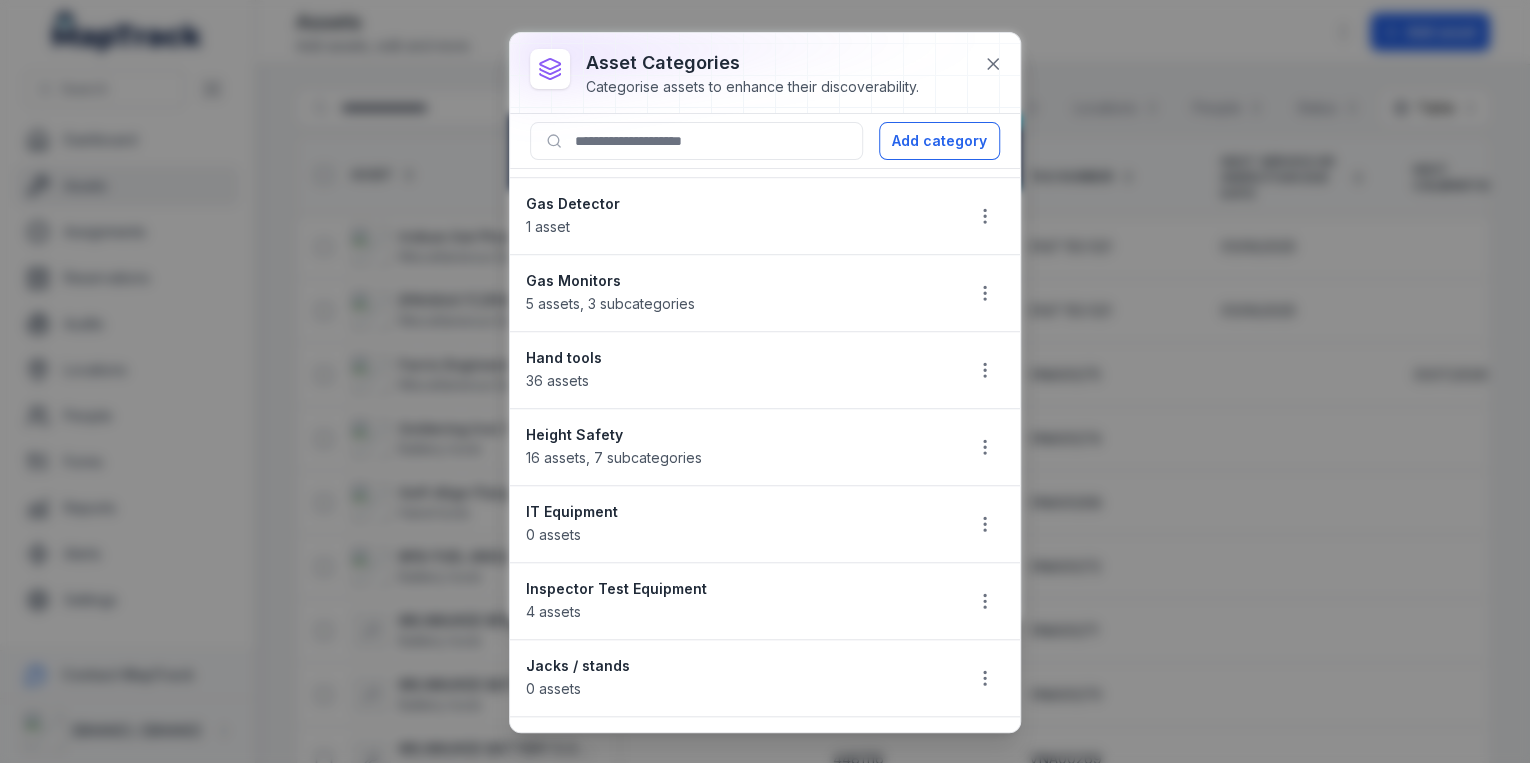 scroll, scrollTop: 800, scrollLeft: 0, axis: vertical 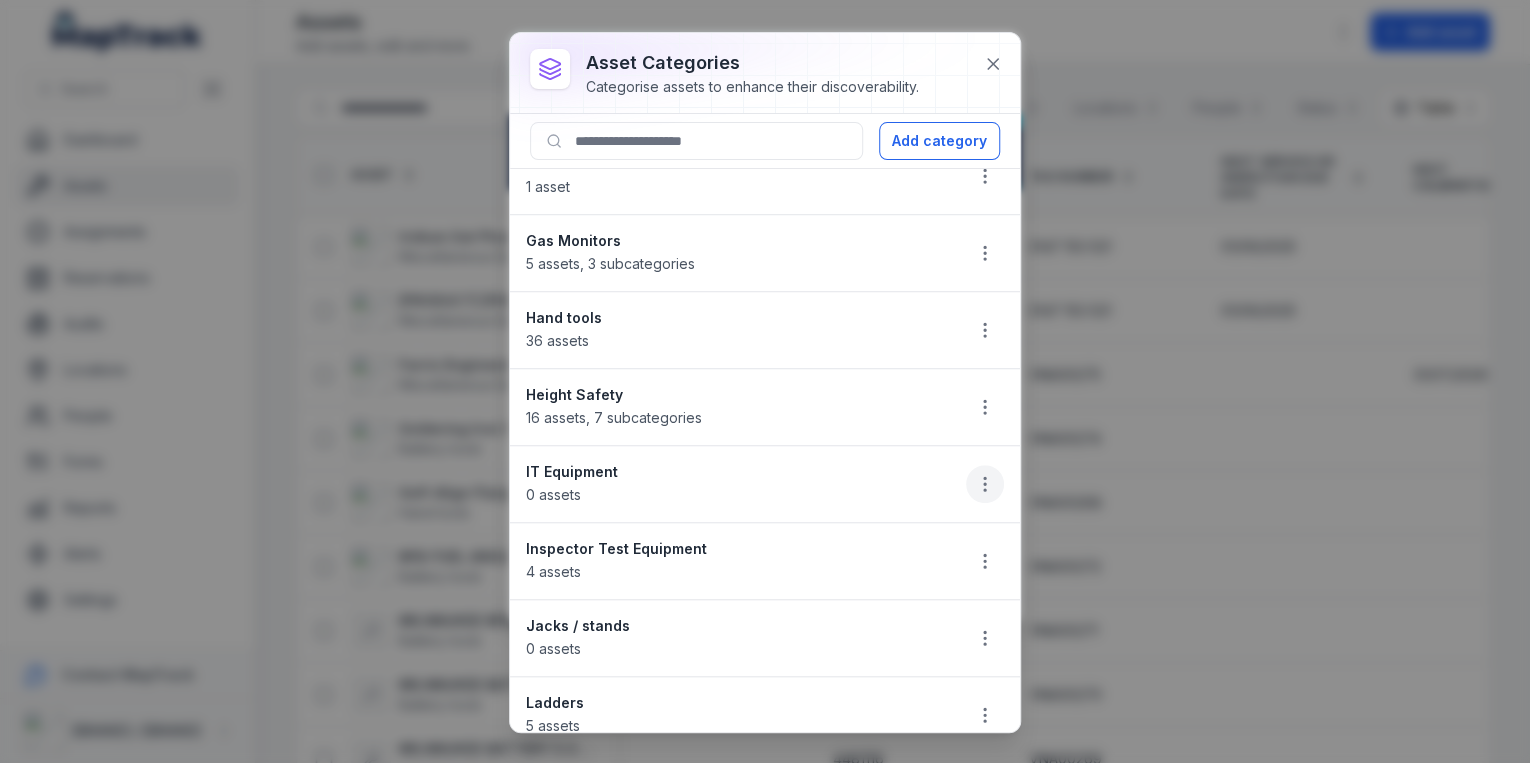 click 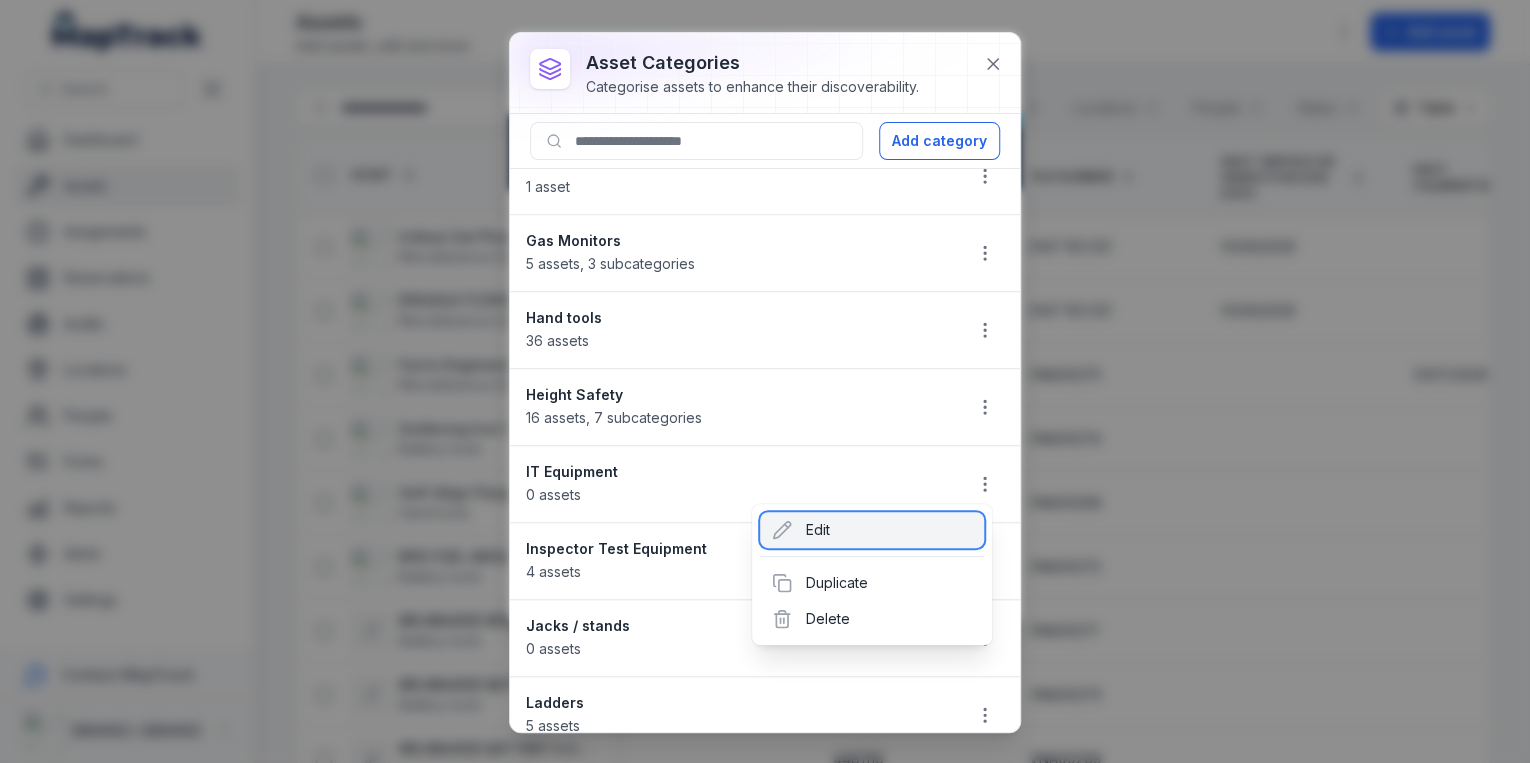 click on "Edit" at bounding box center (872, 530) 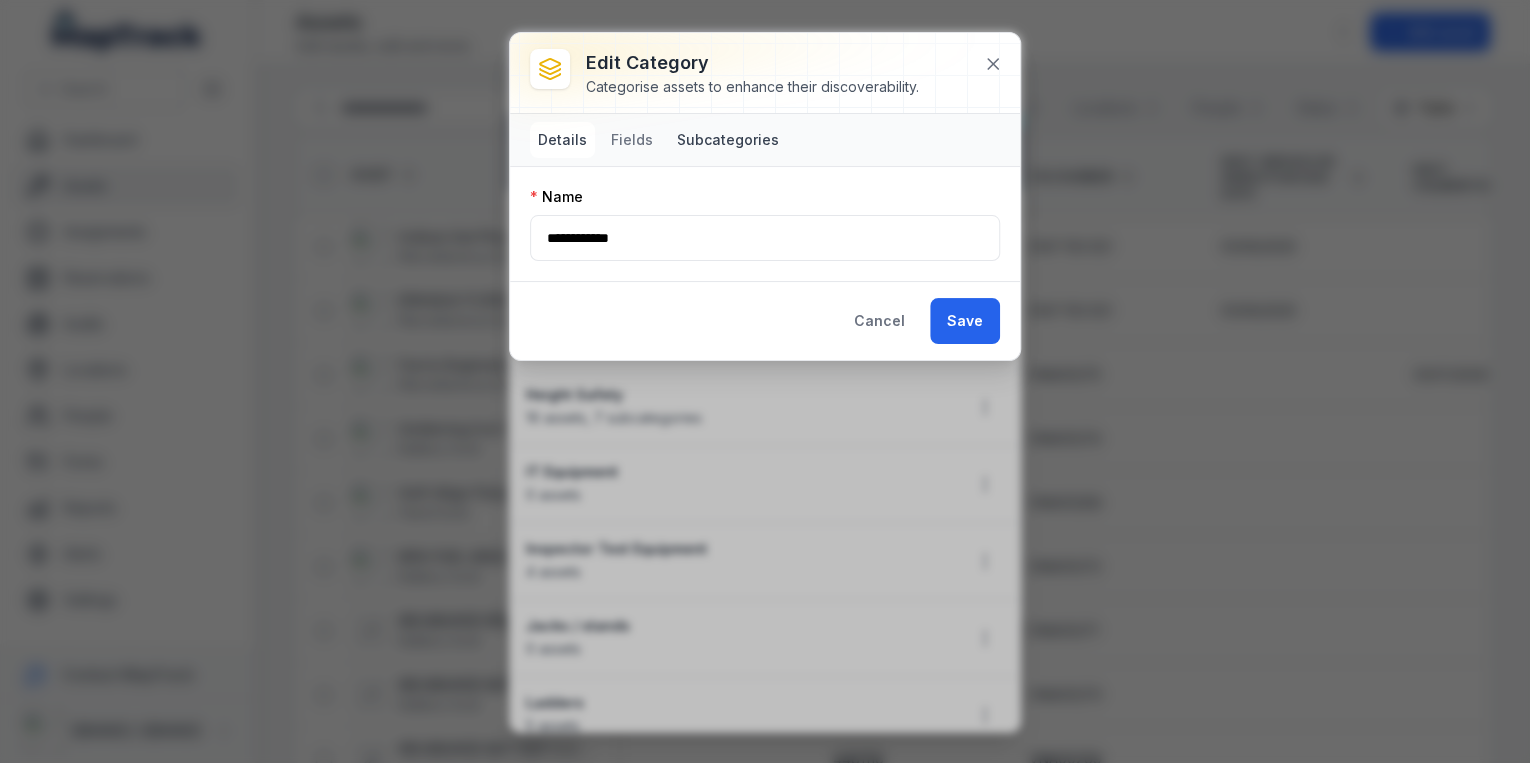 click on "Subcategories" at bounding box center [728, 140] 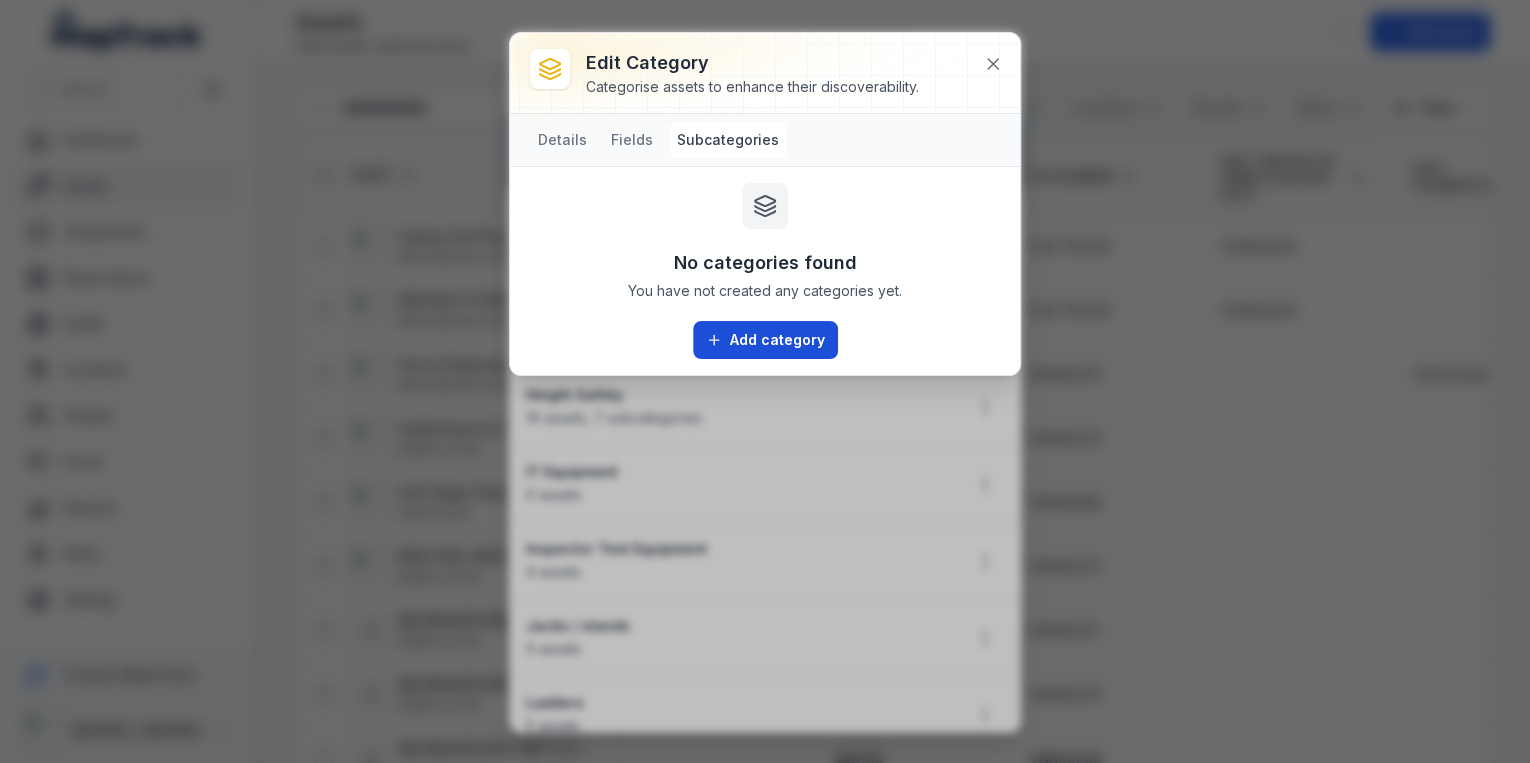 click on "Add category" at bounding box center [765, 340] 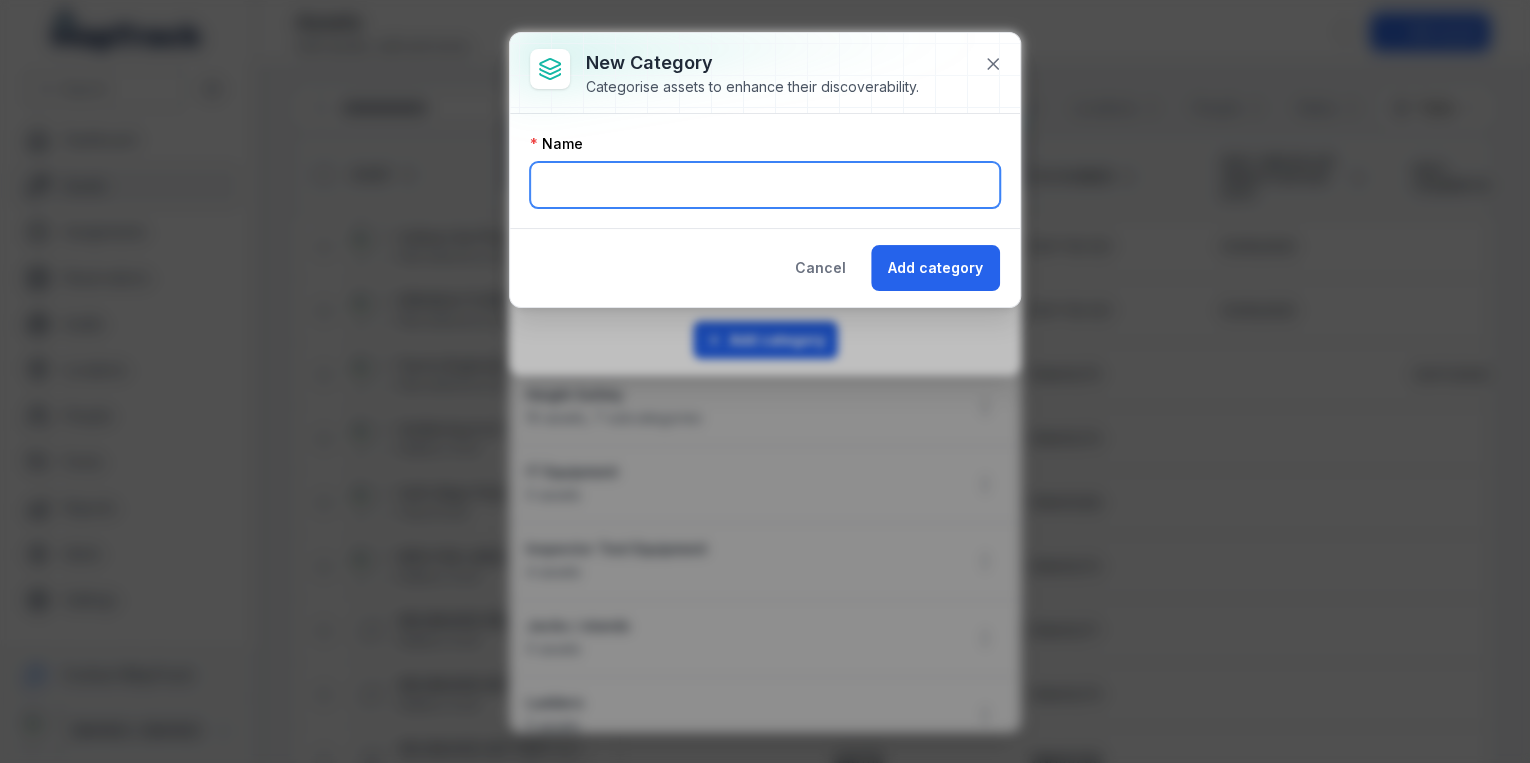 click at bounding box center (765, 185) 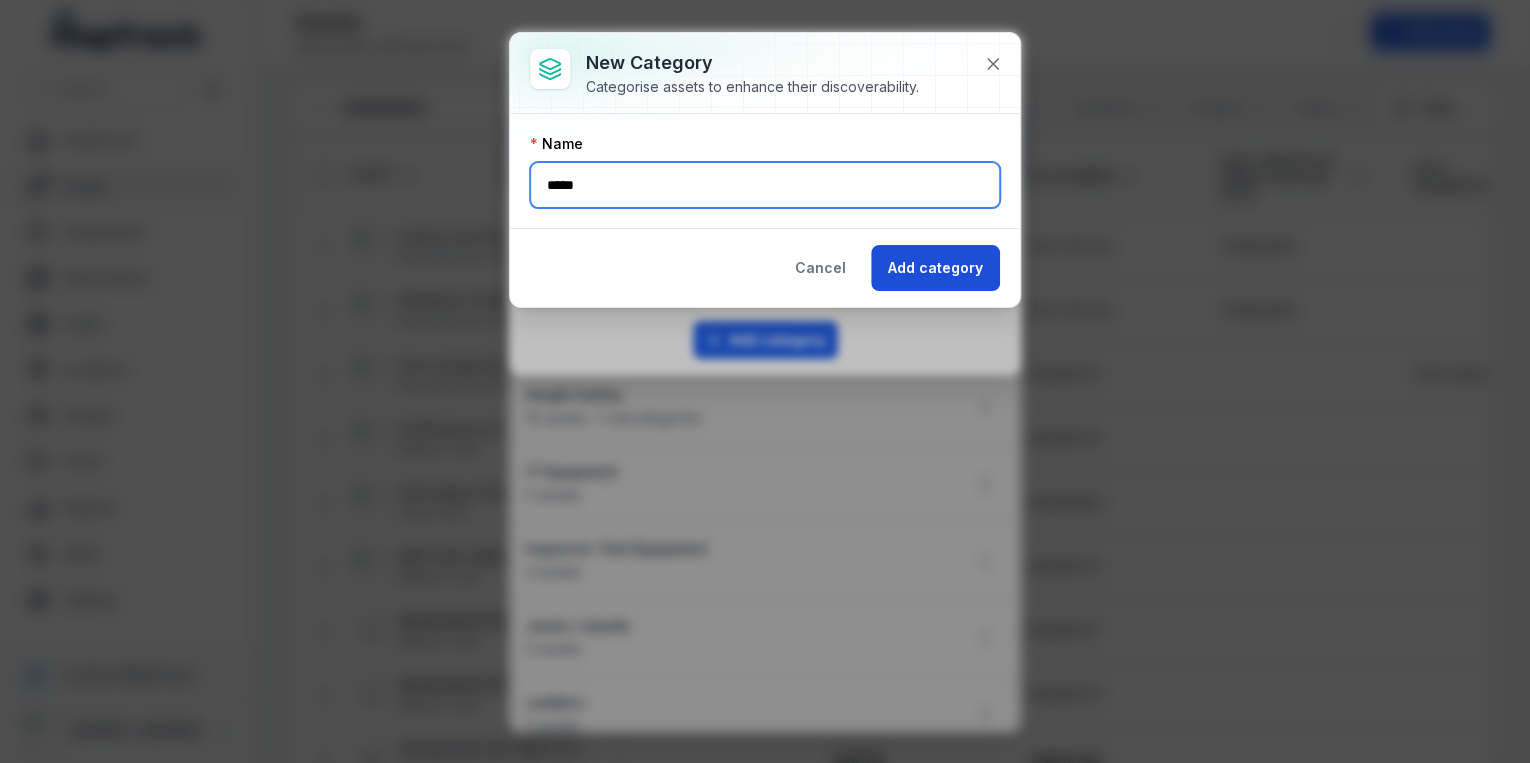 type on "*****" 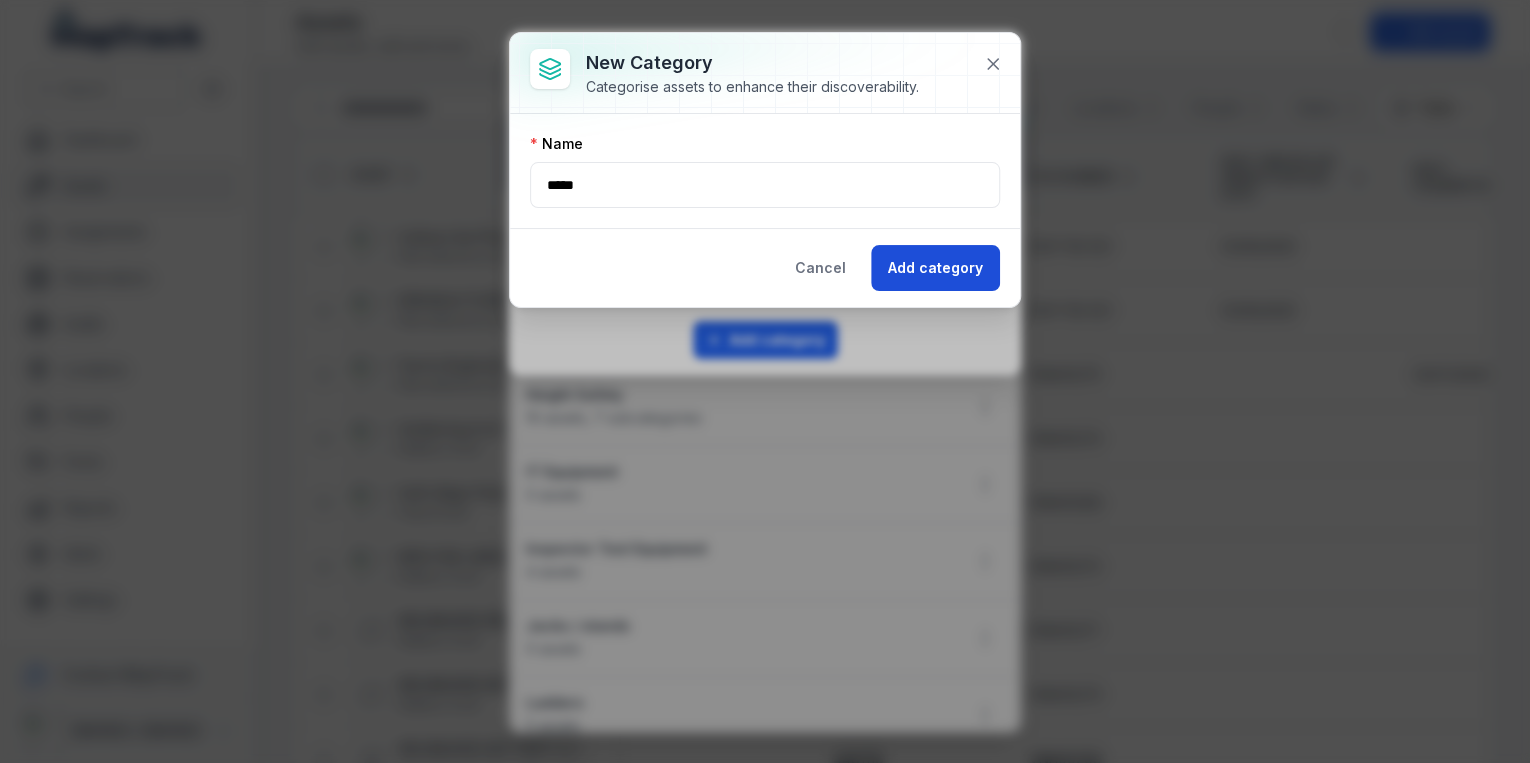 click on "Add category" at bounding box center [935, 268] 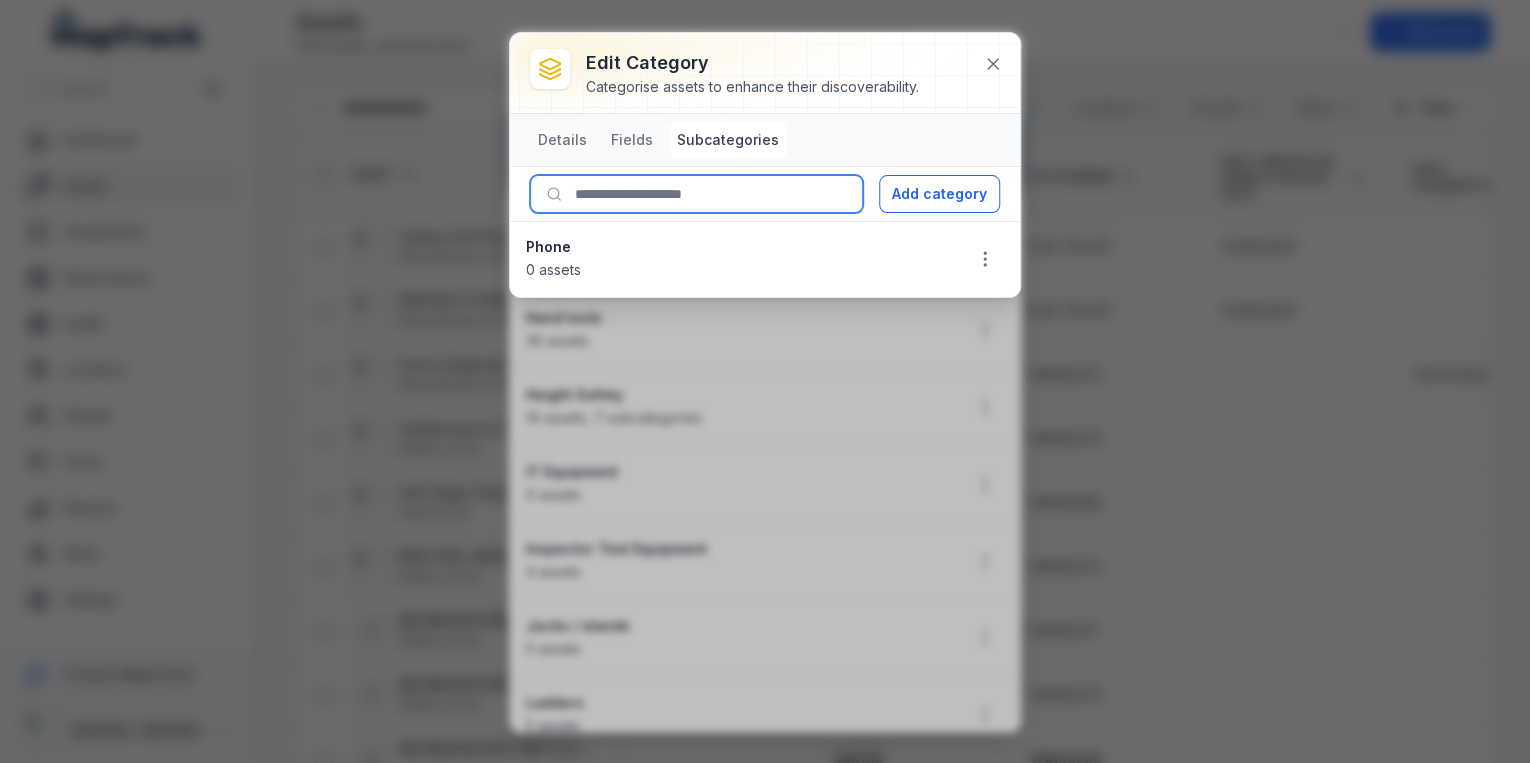 click at bounding box center [696, 194] 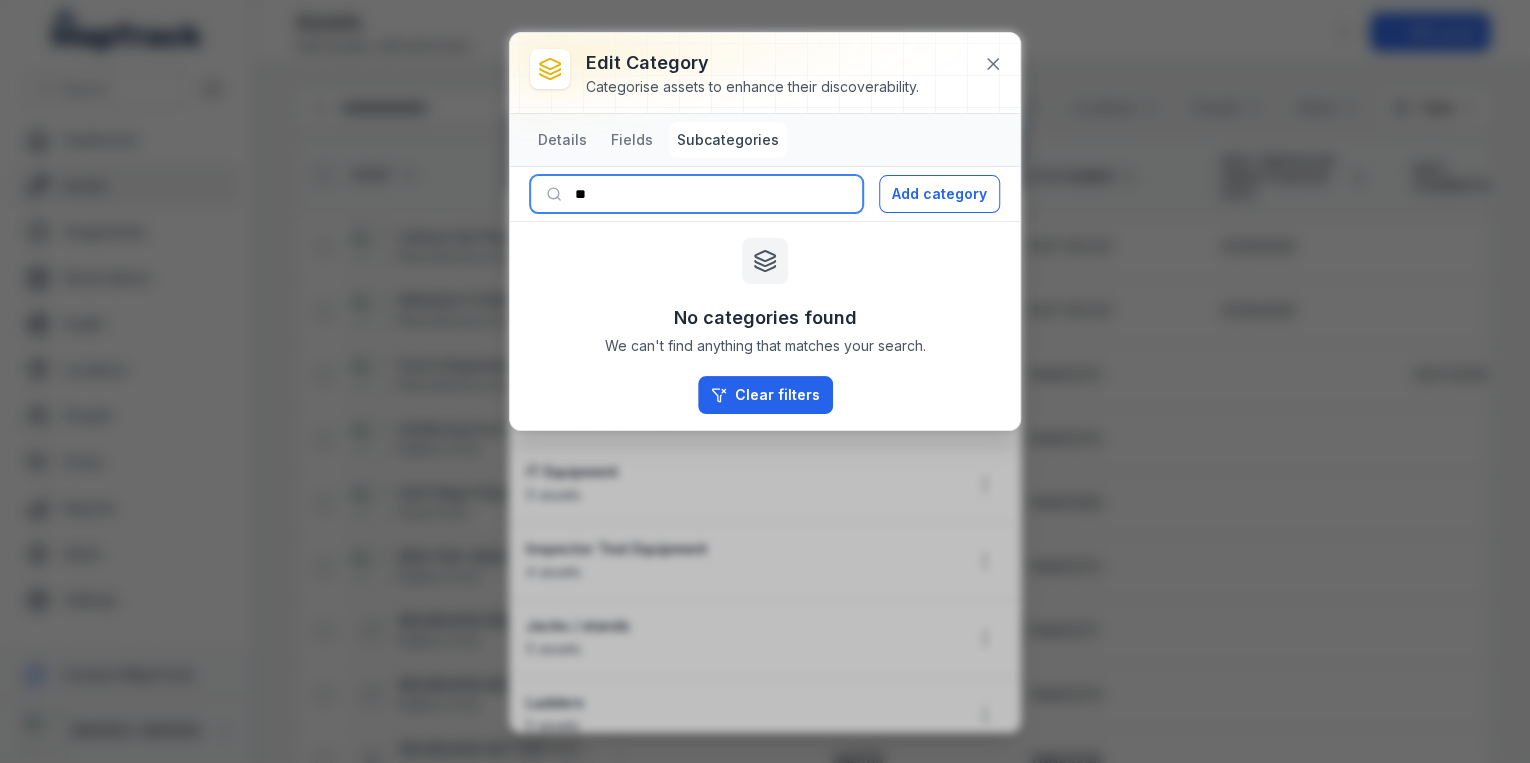 type on "*" 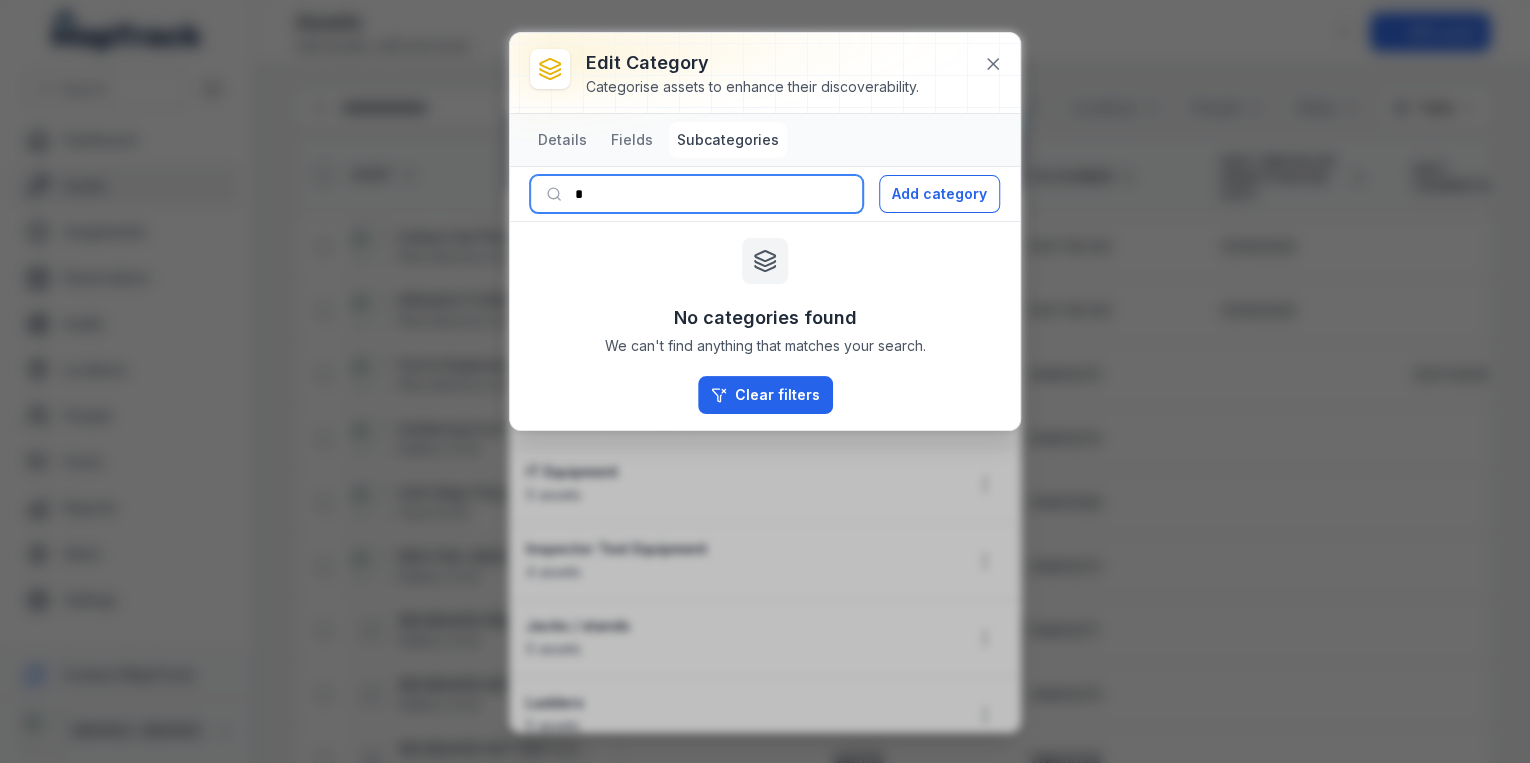 type 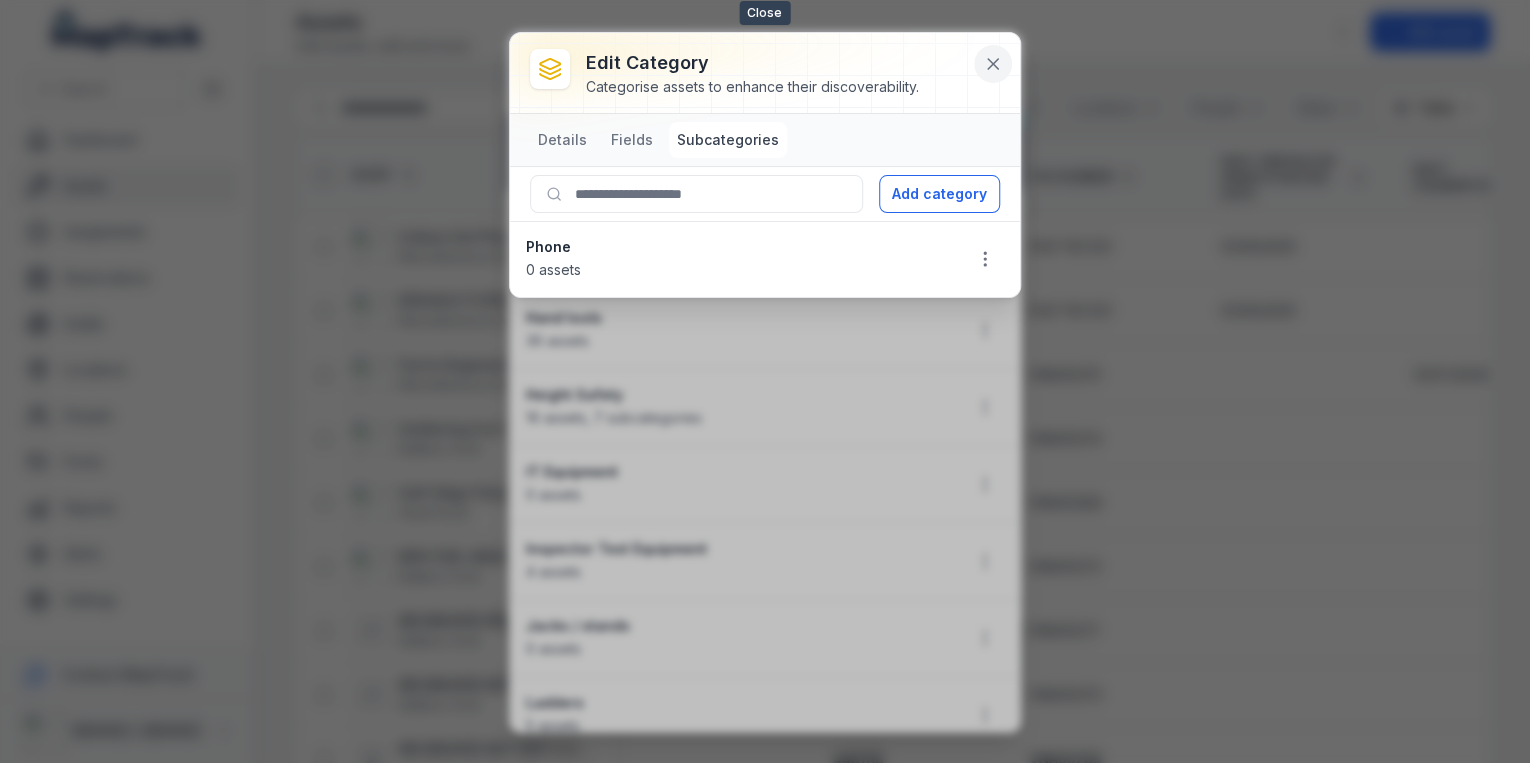 click 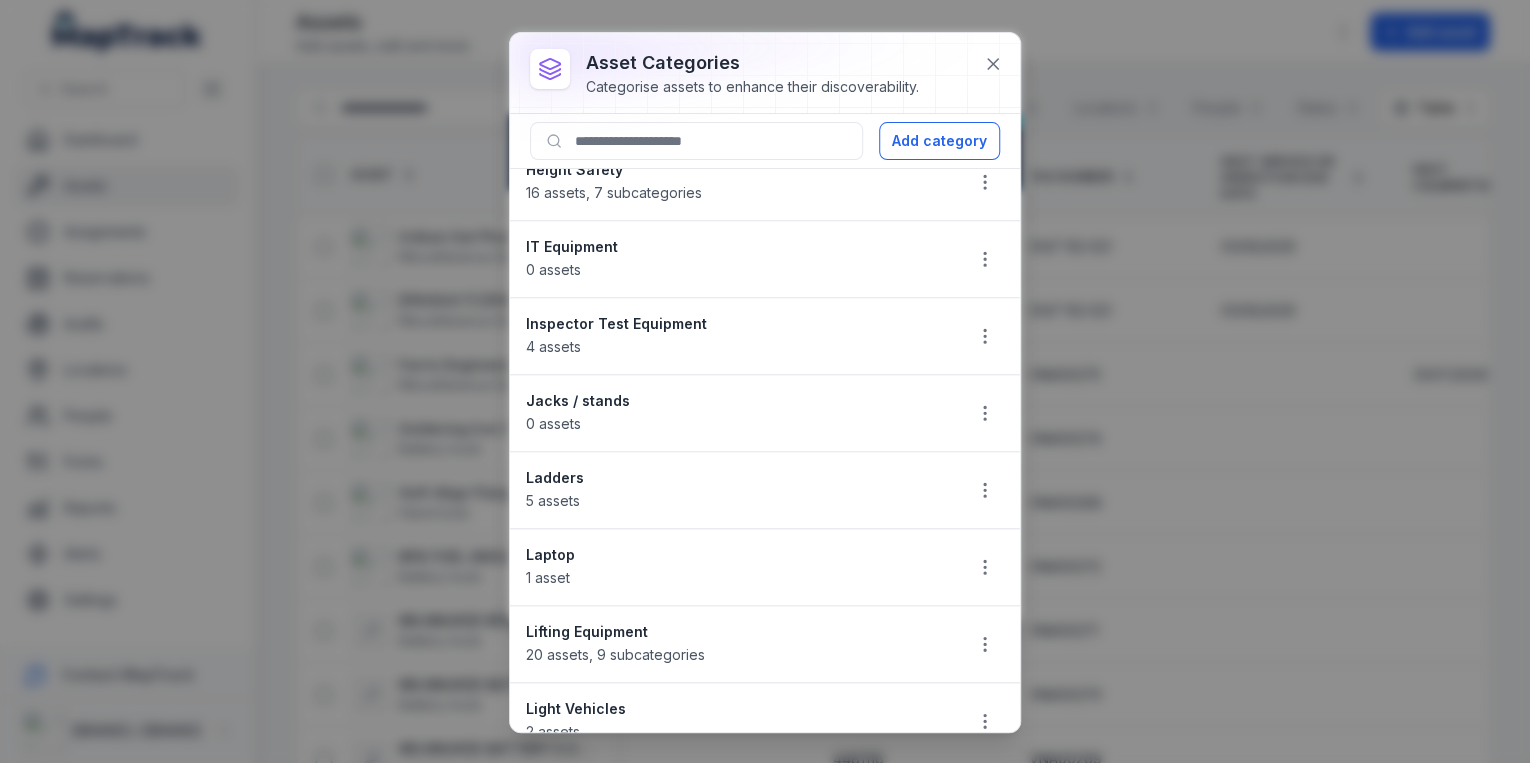 scroll, scrollTop: 1002, scrollLeft: 0, axis: vertical 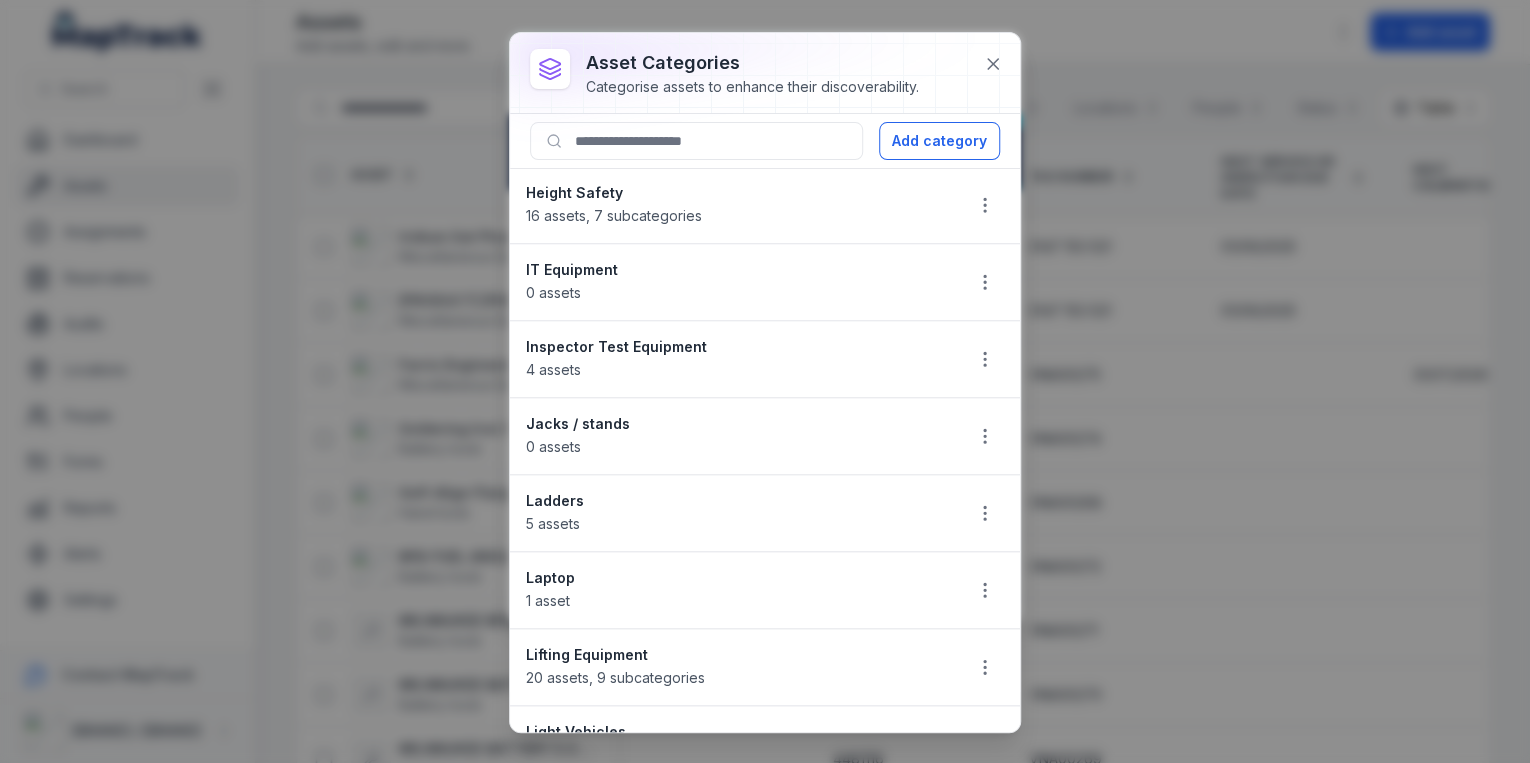click on "IT Equipment" at bounding box center [736, 270] 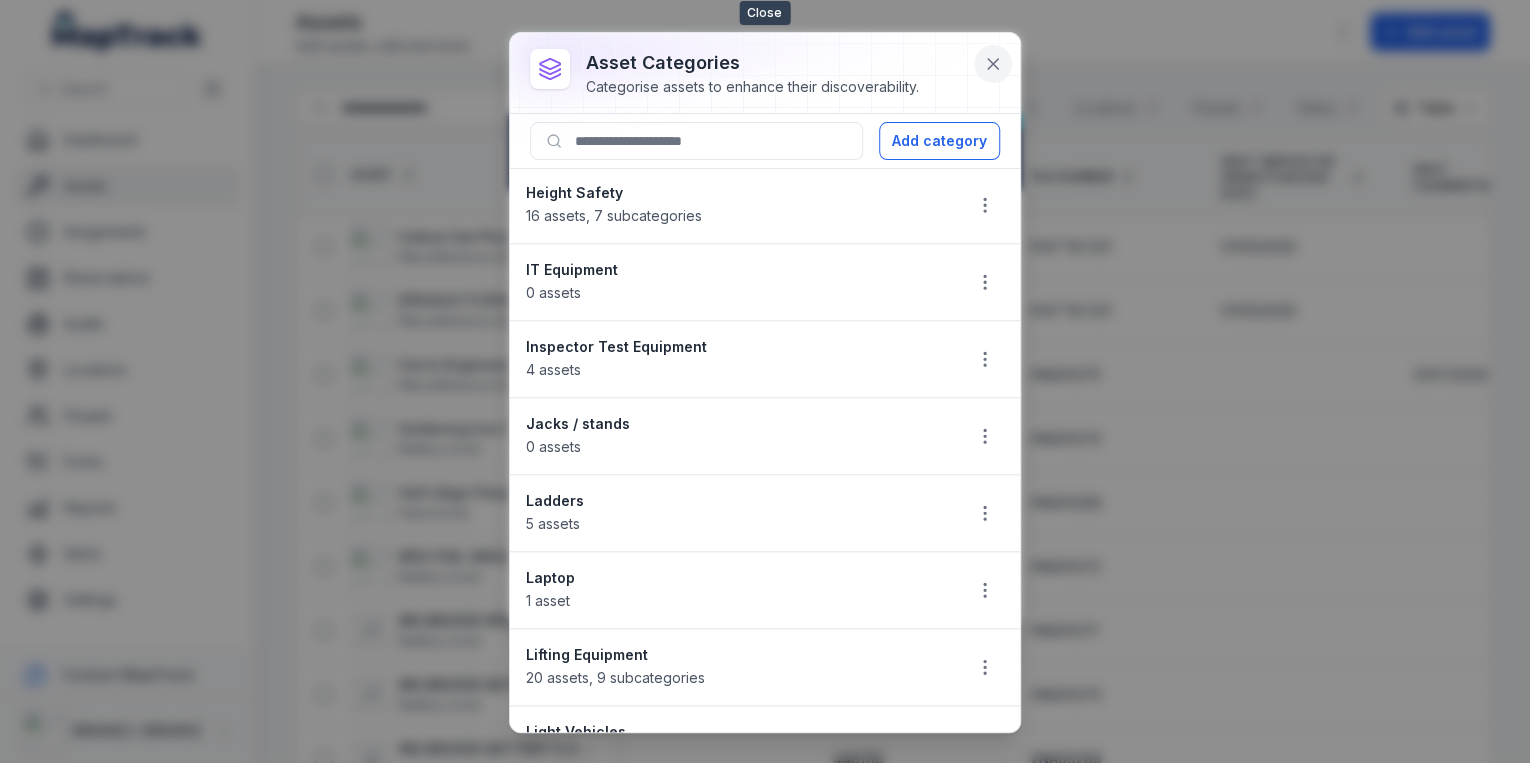 click 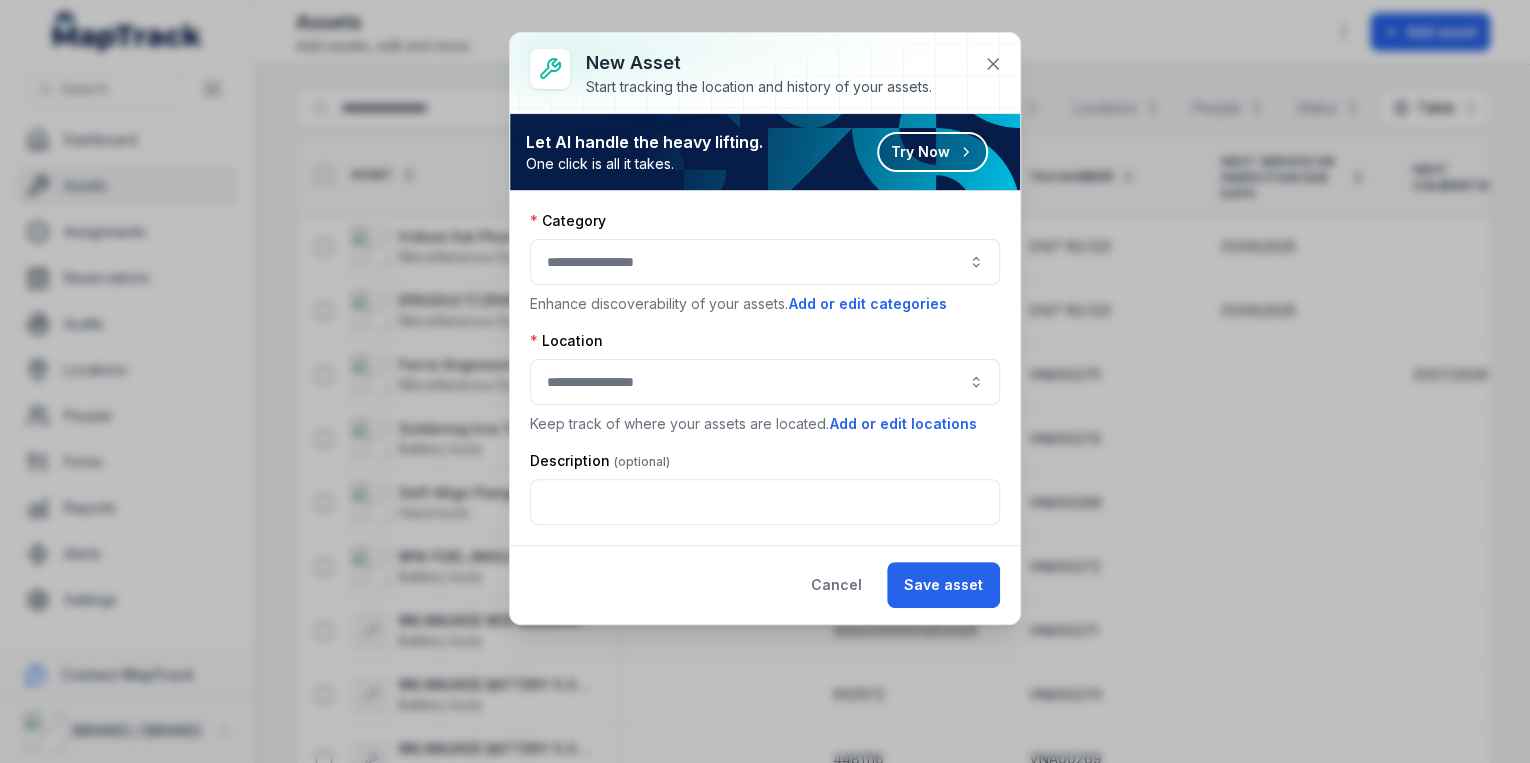 click at bounding box center [765, 262] 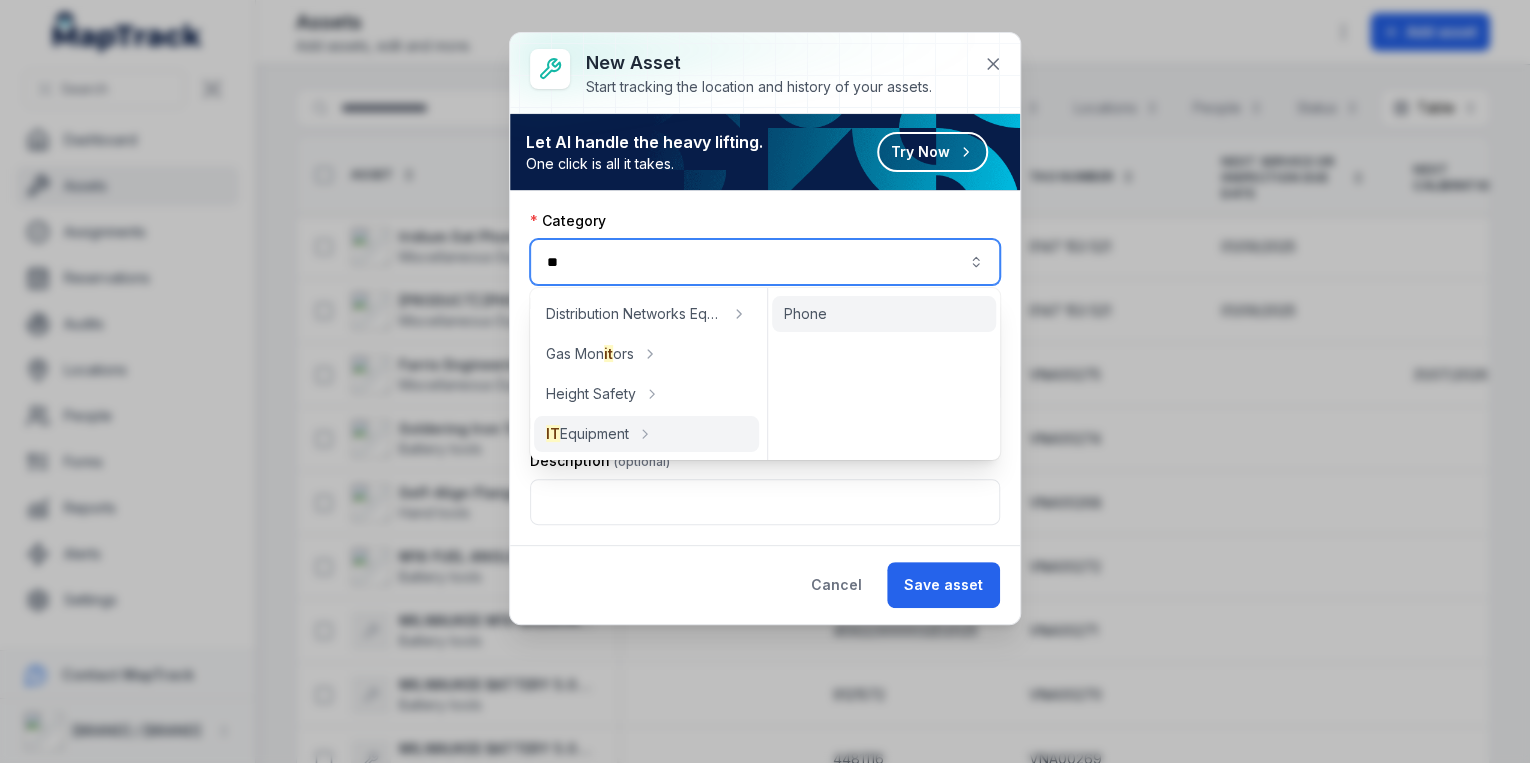 type on "**" 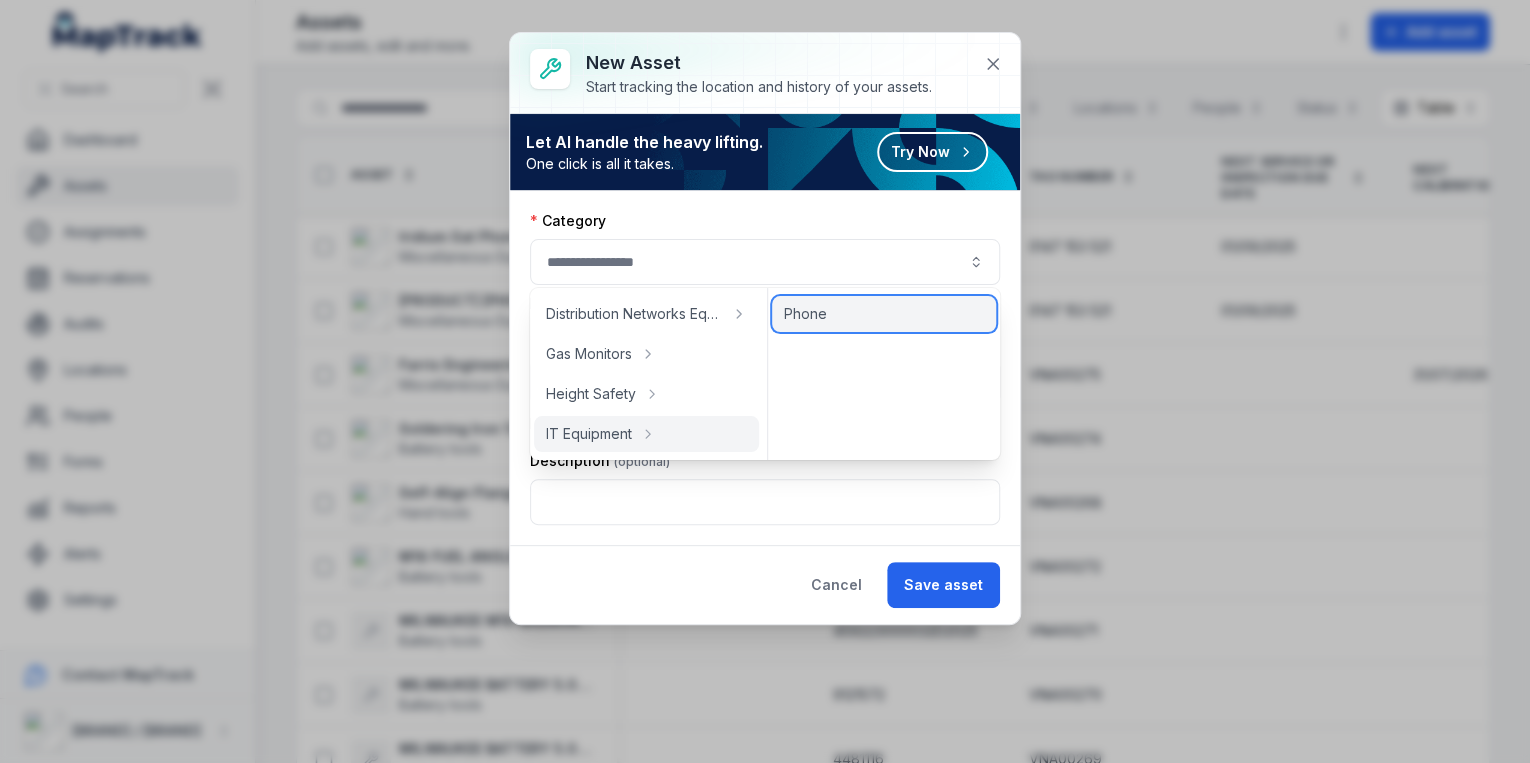 click on "Phone" at bounding box center [805, 314] 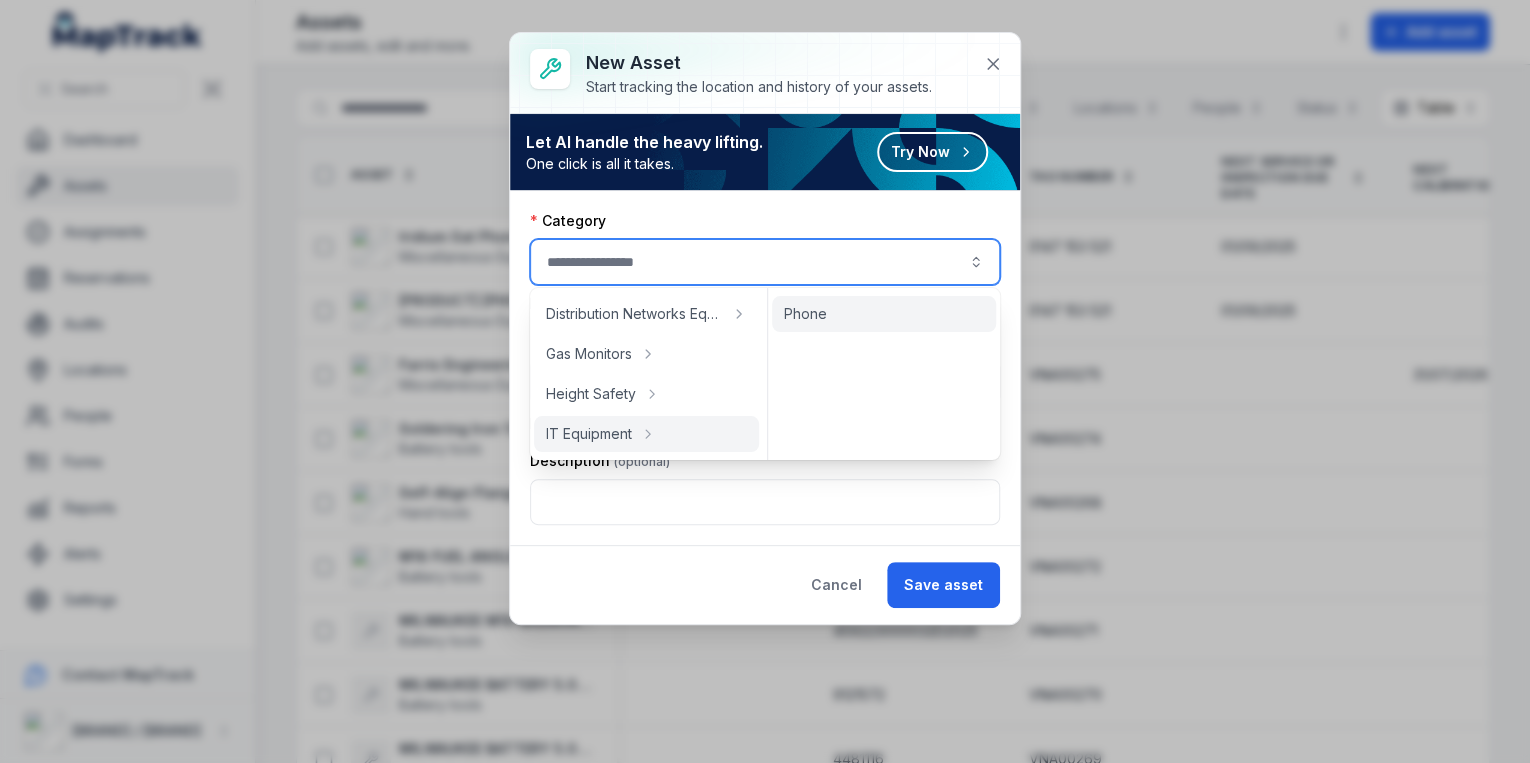 type on "*****" 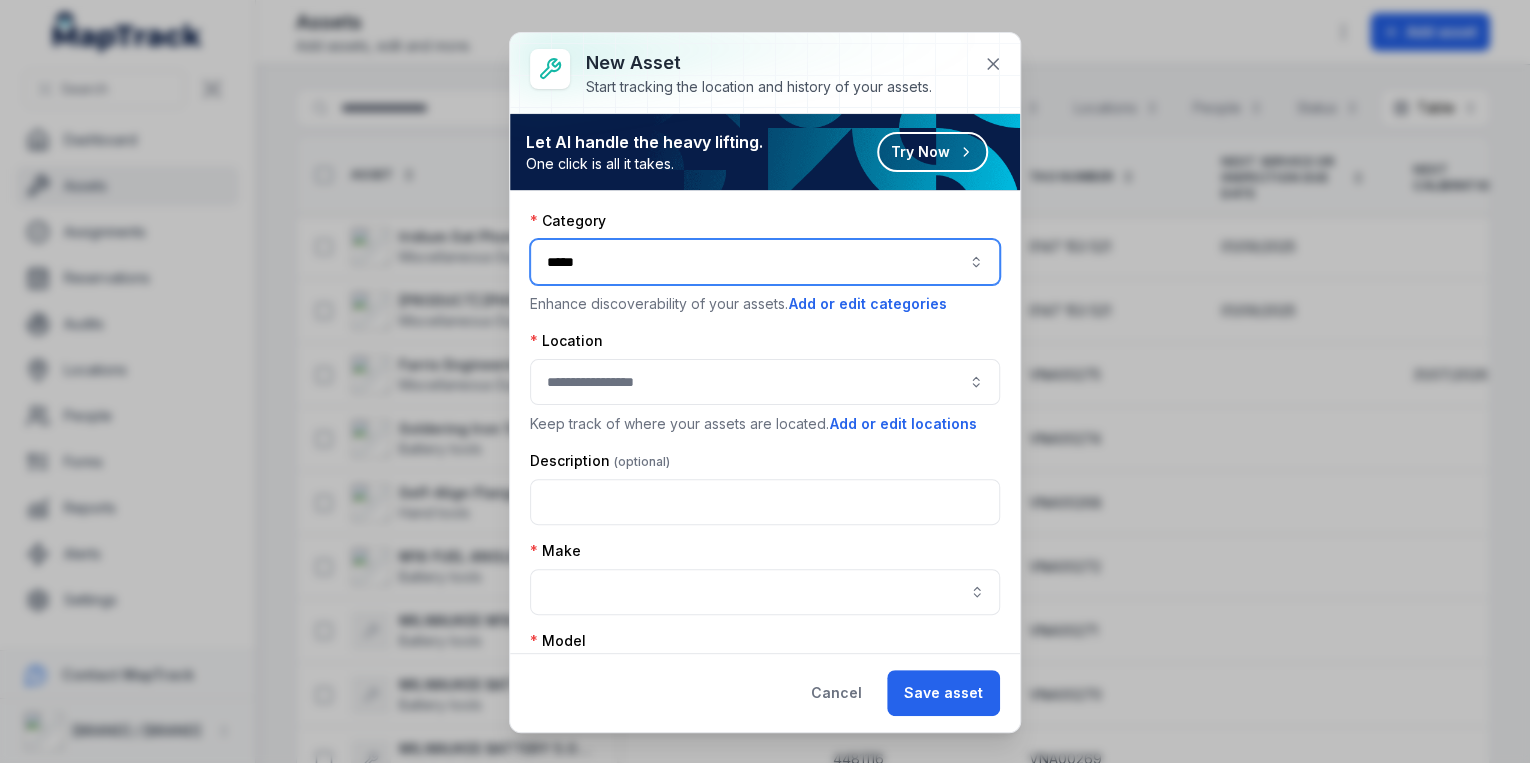 click at bounding box center [765, 382] 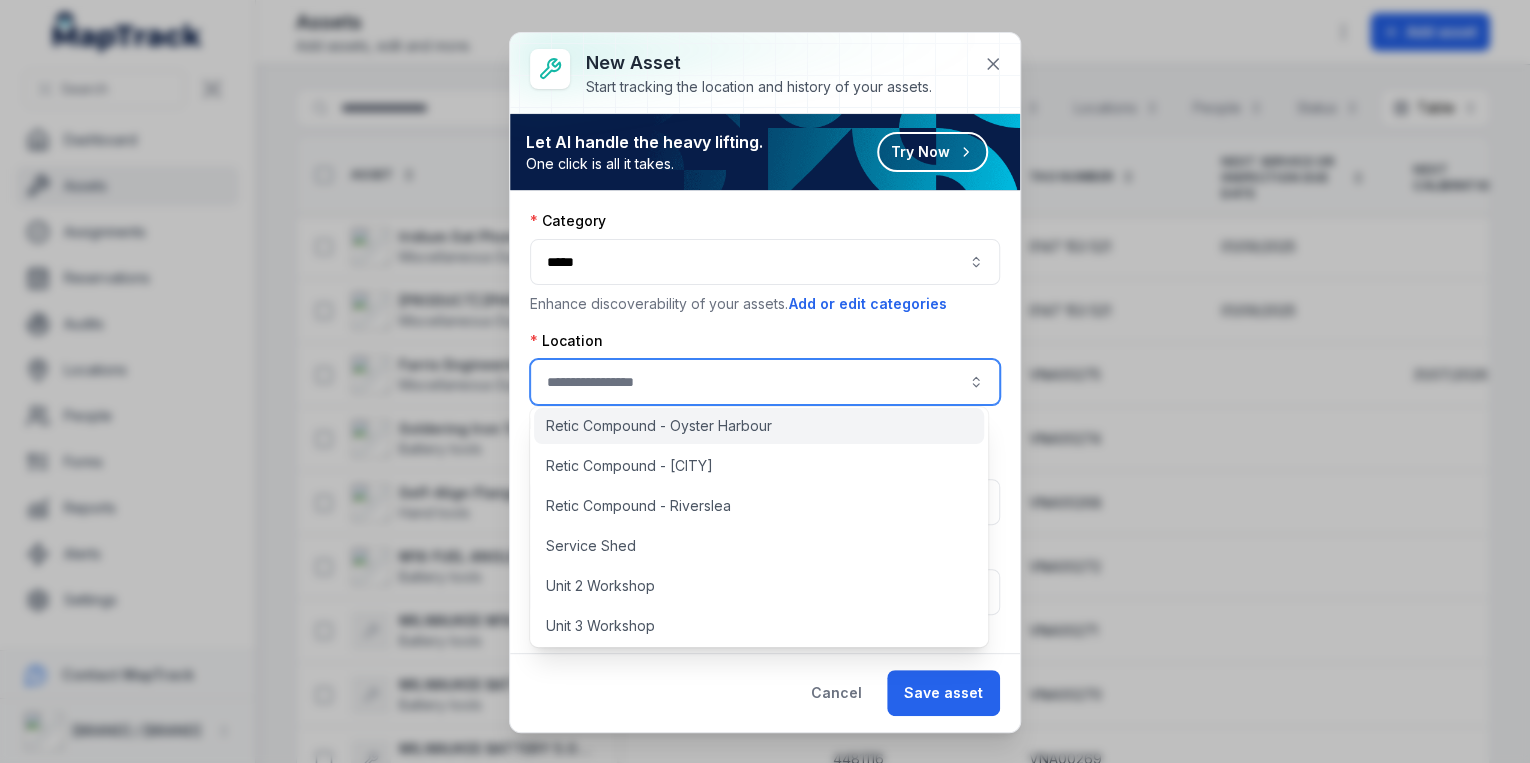scroll, scrollTop: 812, scrollLeft: 0, axis: vertical 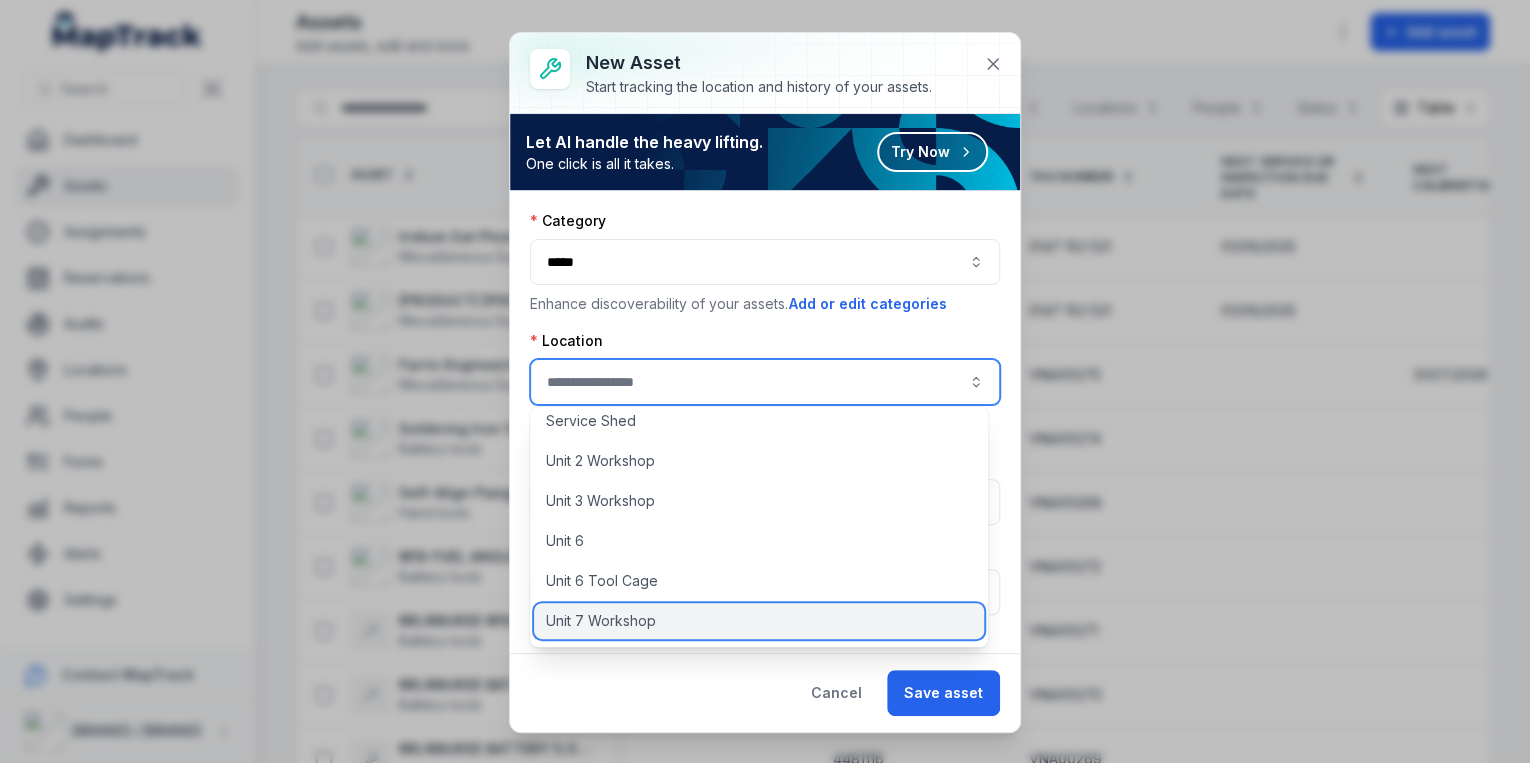 click on "Unit 7 Workshop" at bounding box center [601, 621] 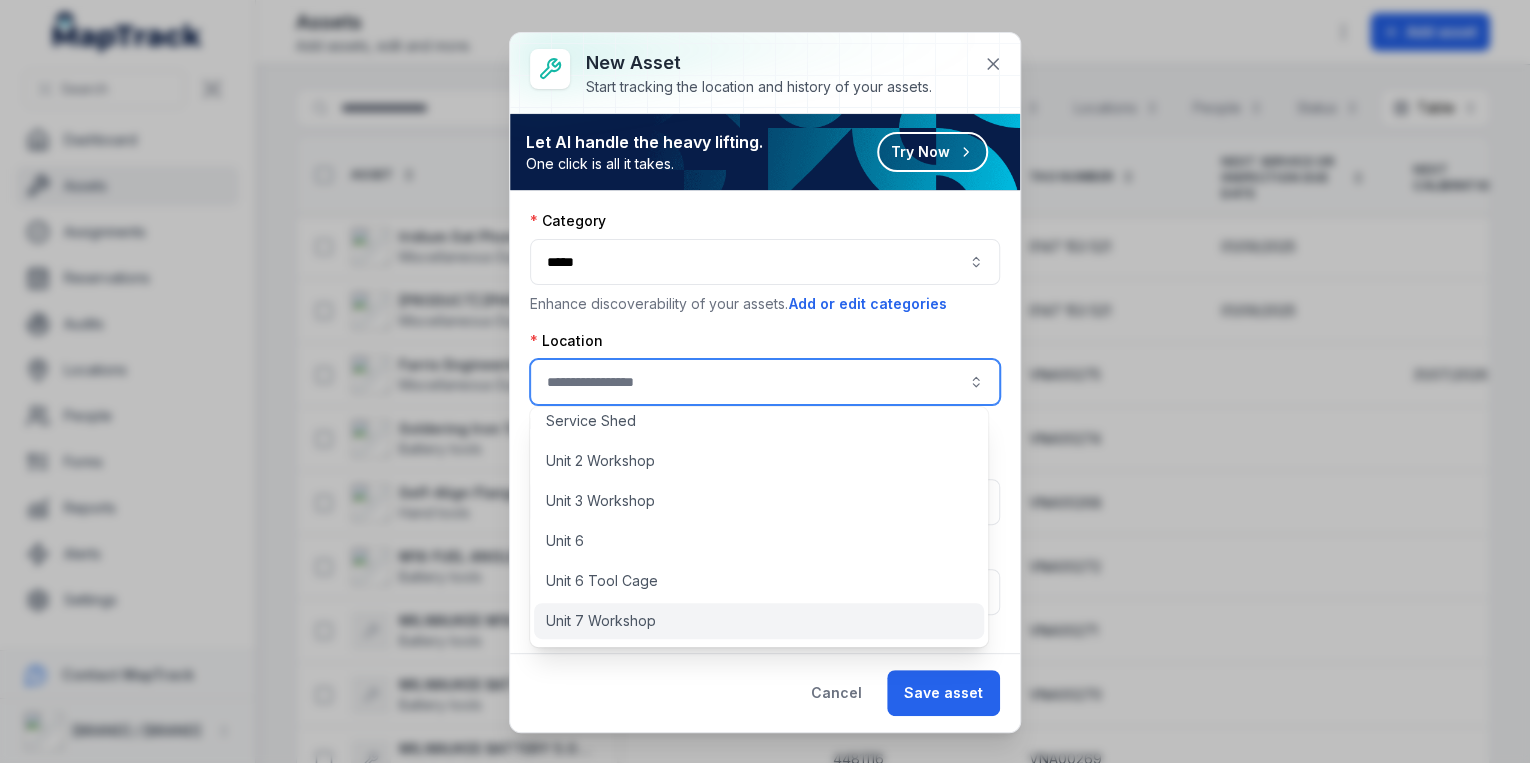type on "**********" 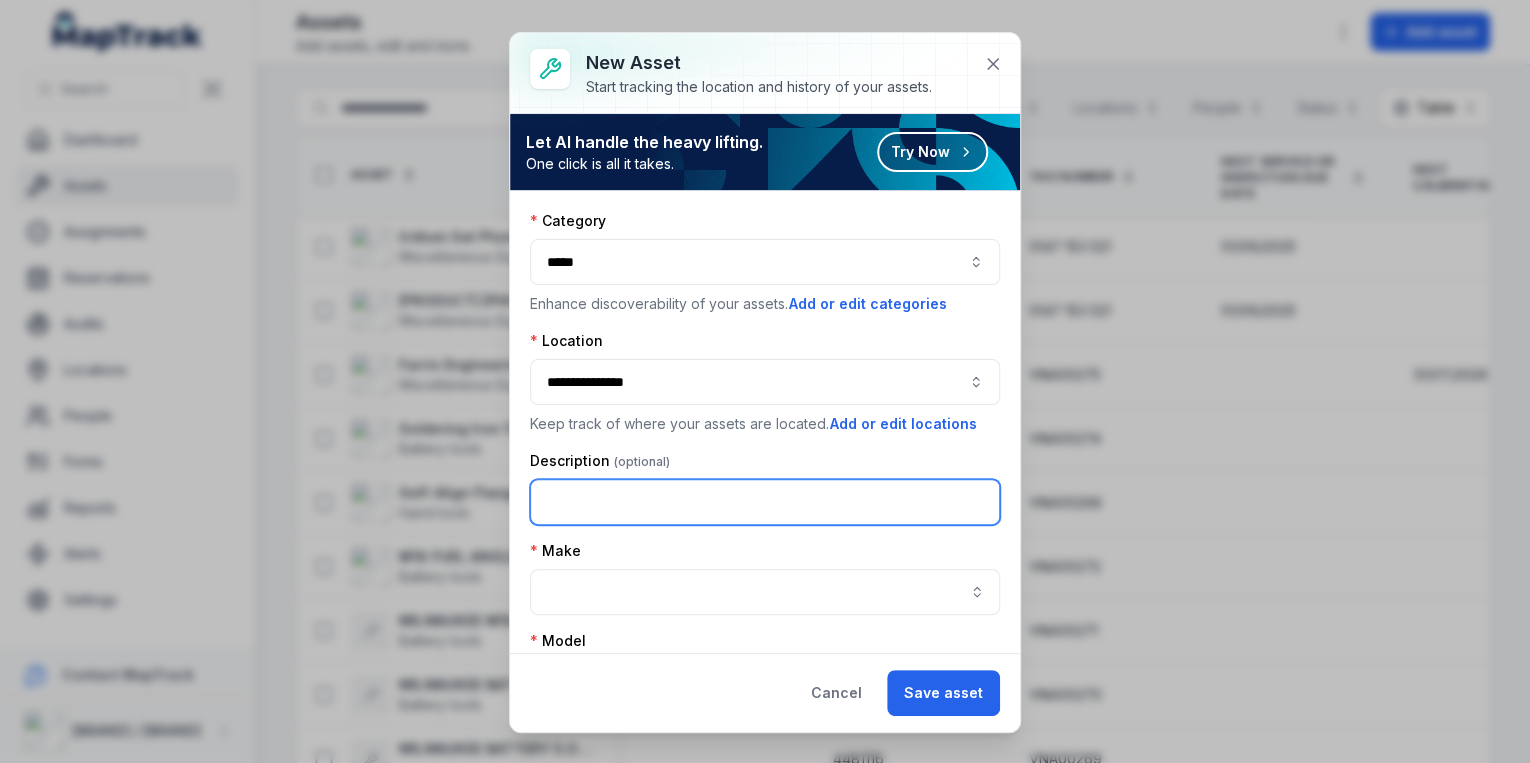 click at bounding box center [765, 502] 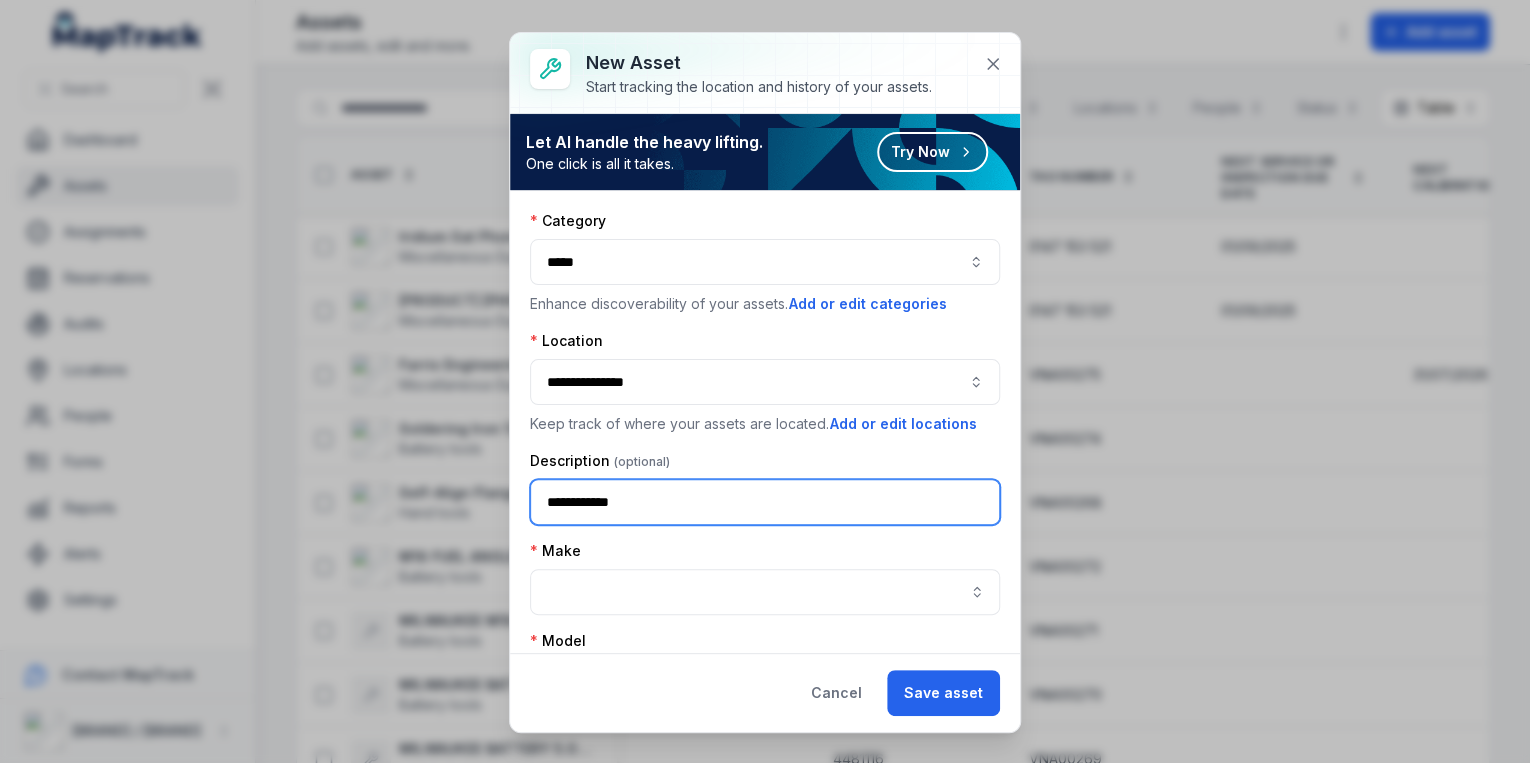 drag, startPoint x: 666, startPoint y: 496, endPoint x: 528, endPoint y: 492, distance: 138.05795 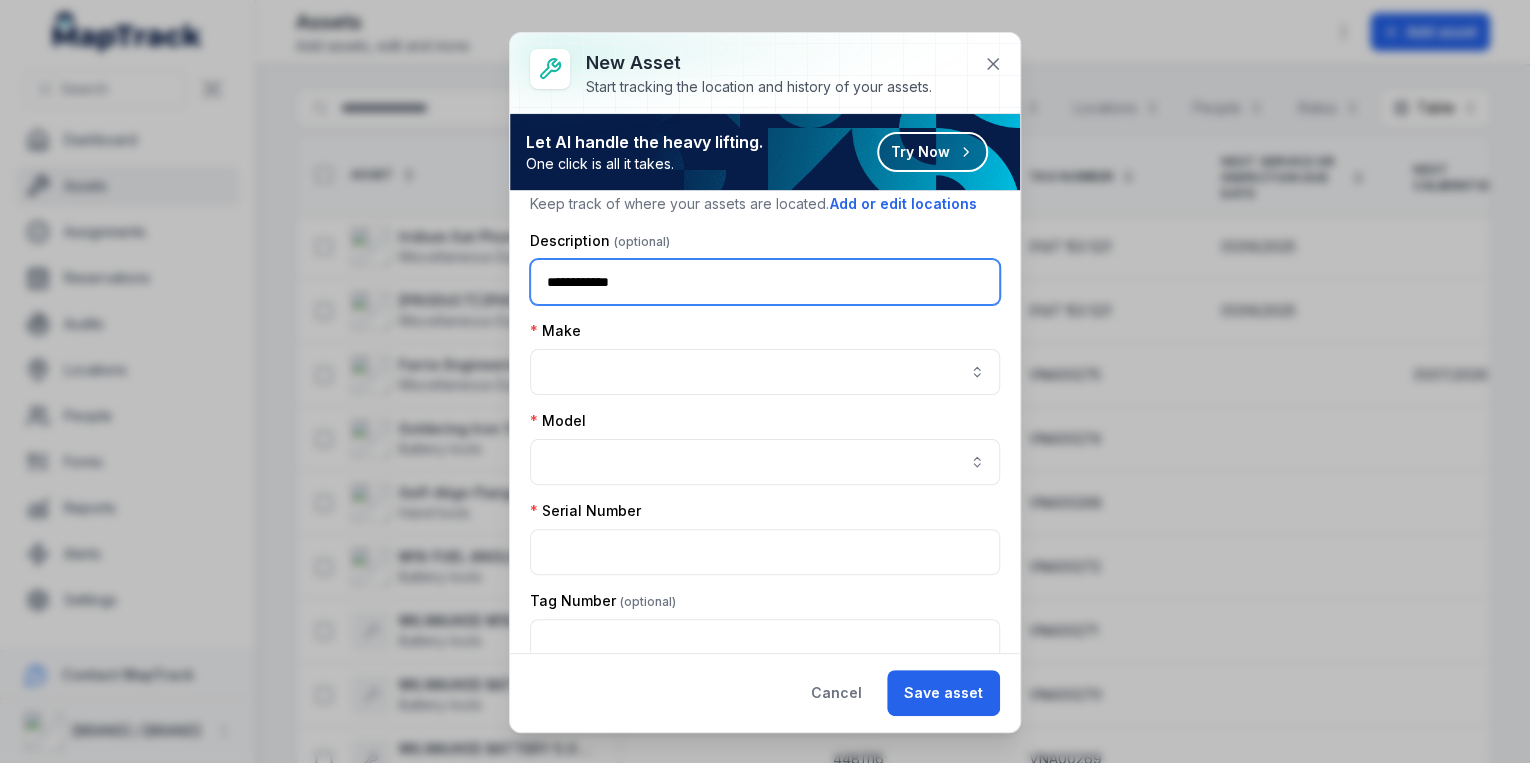scroll, scrollTop: 240, scrollLeft: 0, axis: vertical 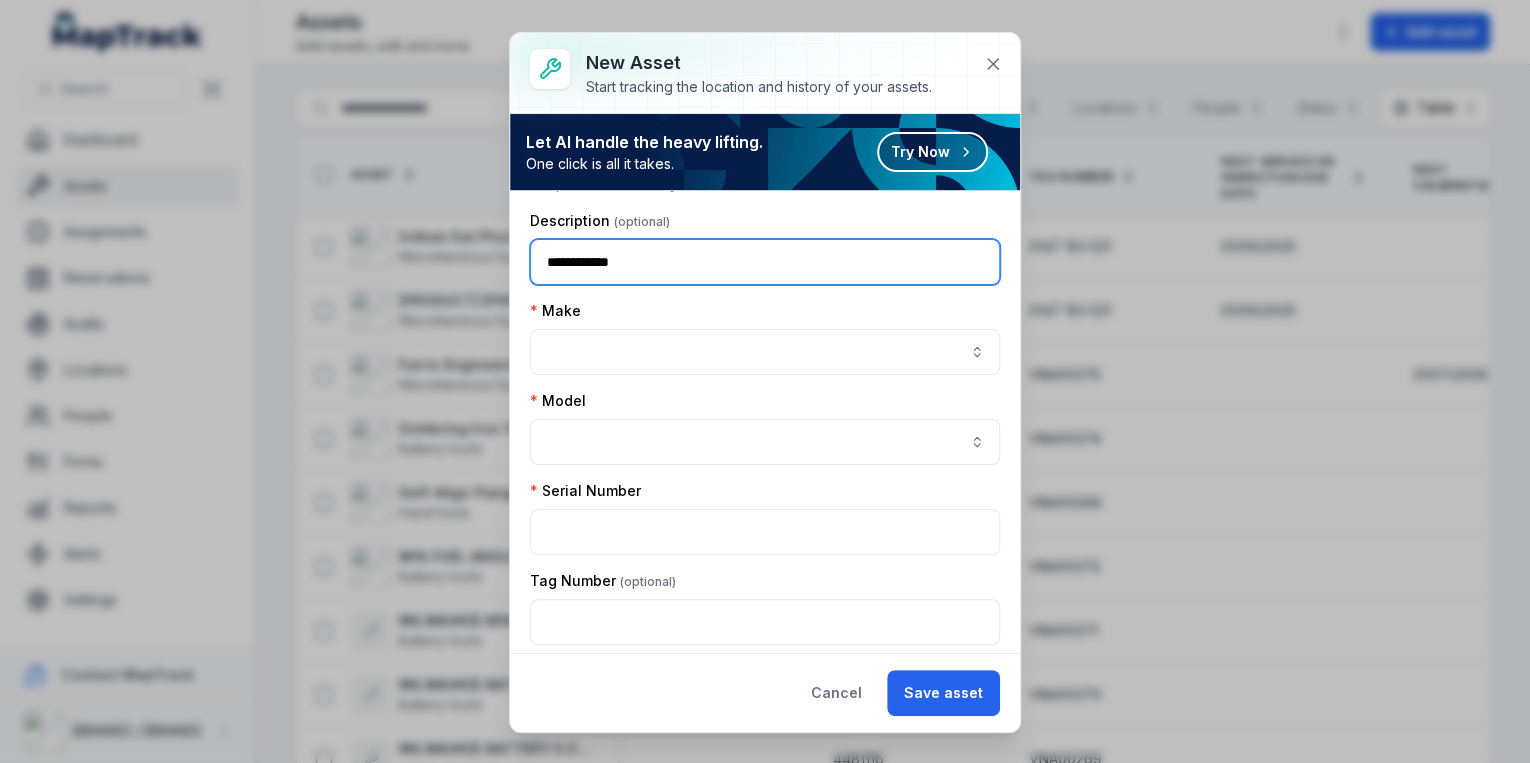 type on "**********" 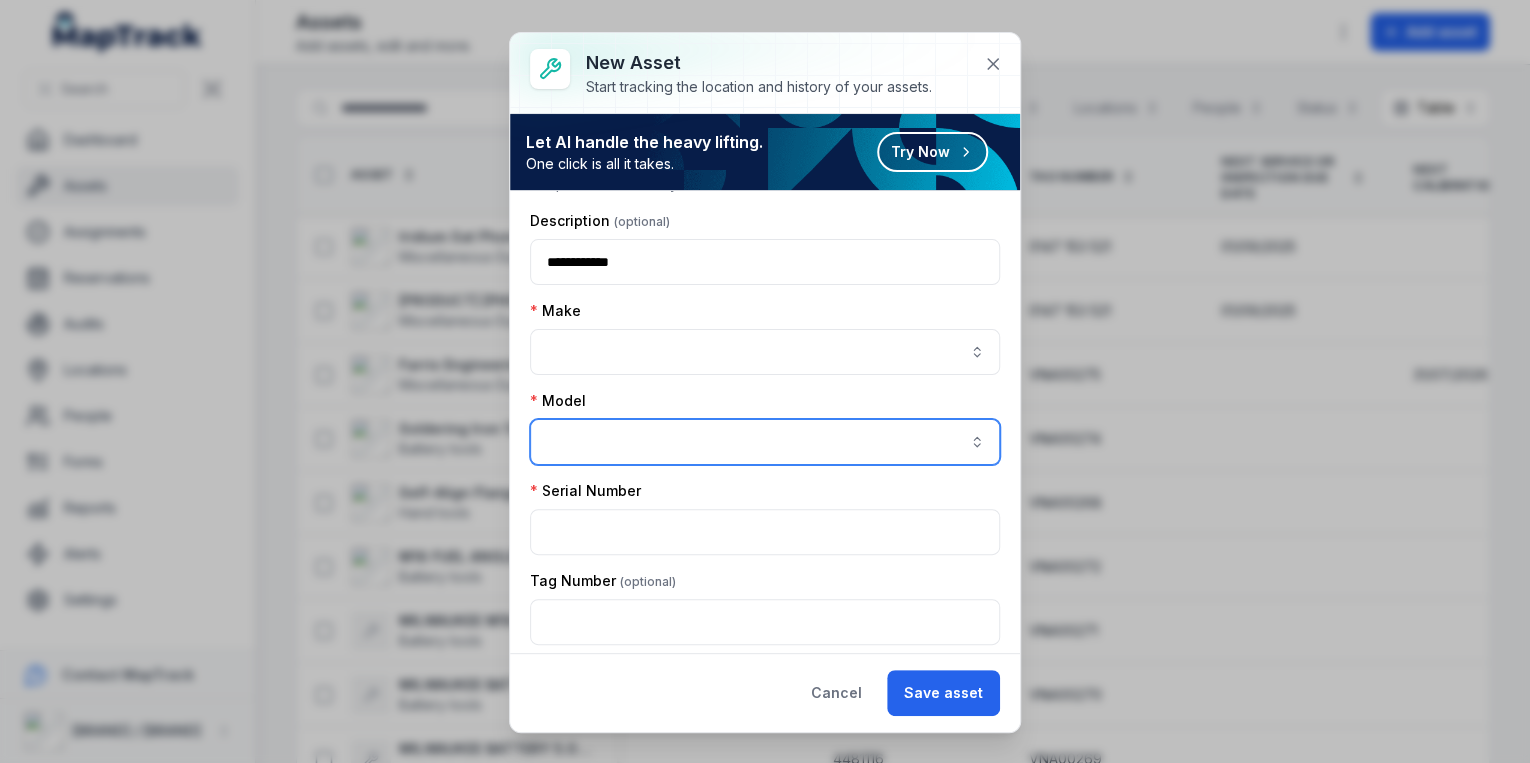 click at bounding box center [765, 442] 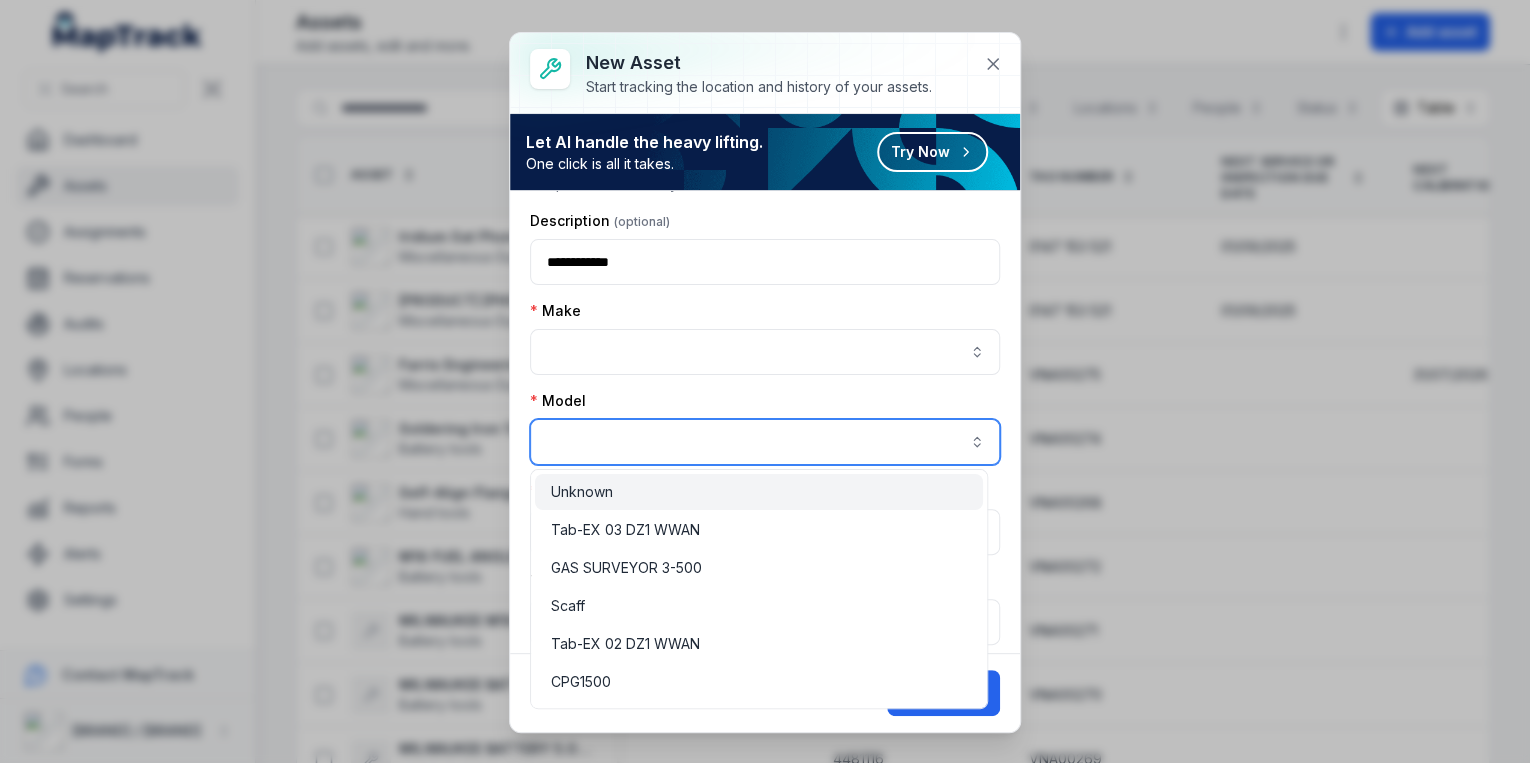 paste on "**********" 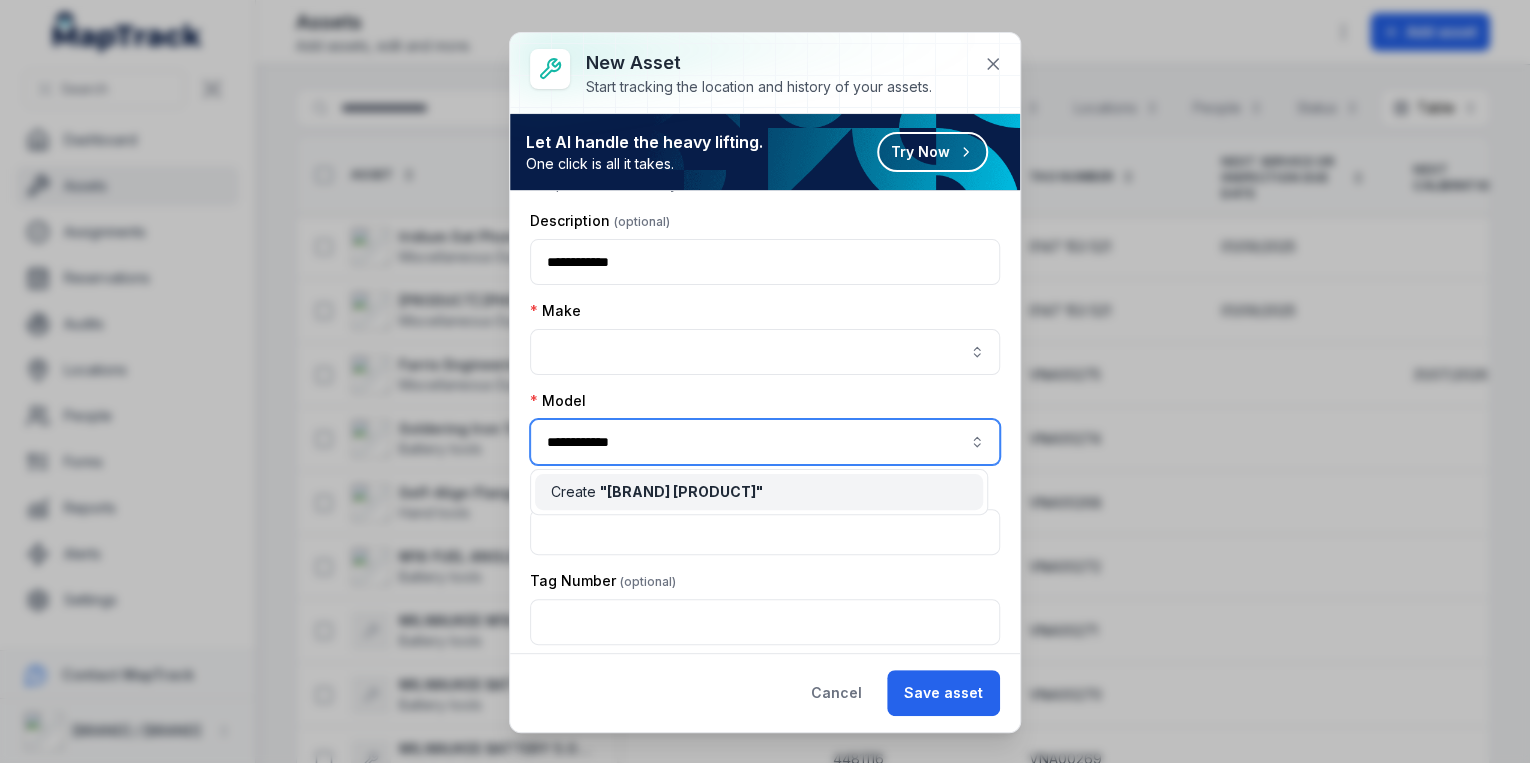 click on "" [BRAND] [PRODUCT] "" at bounding box center [681, 491] 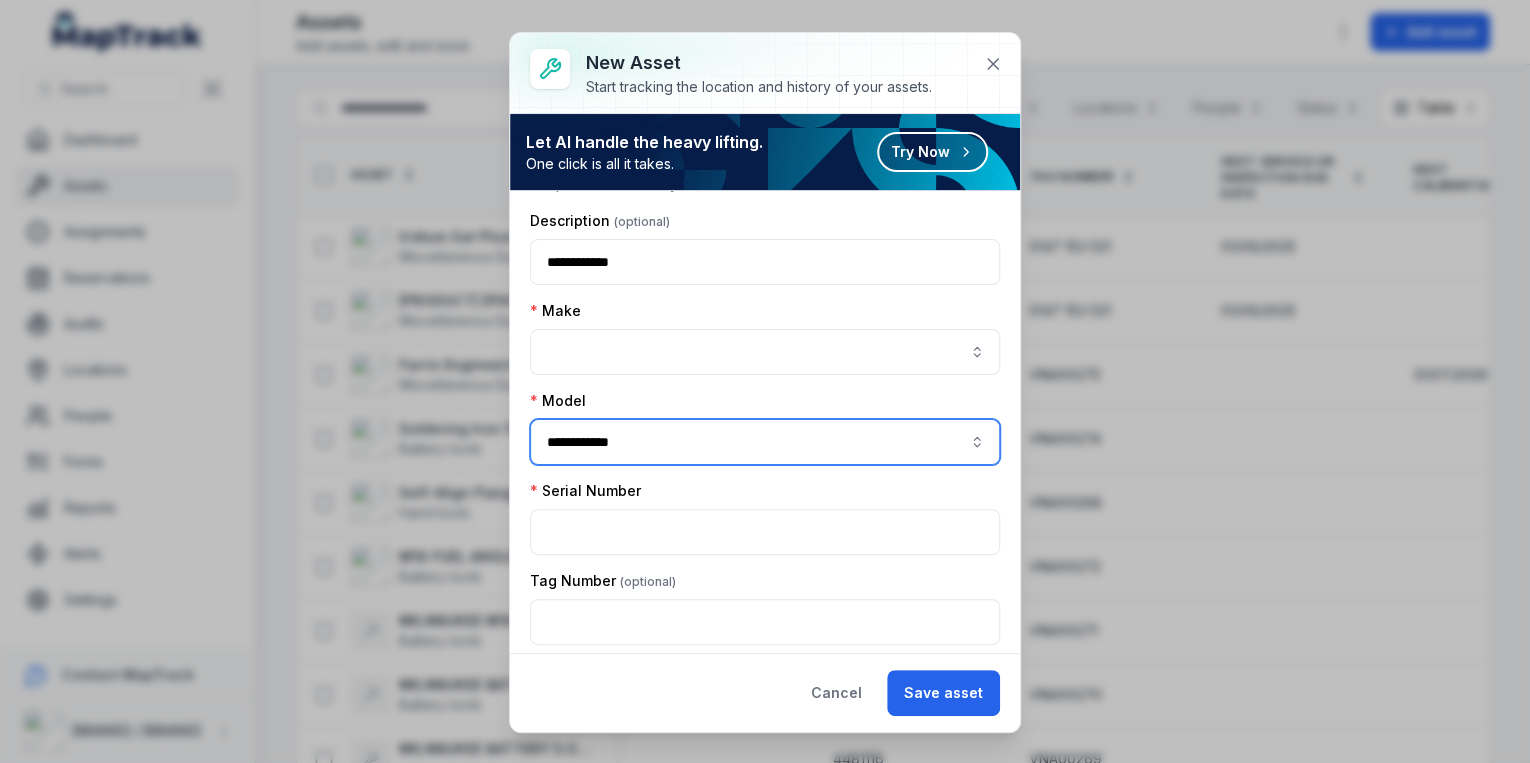 type on "**********" 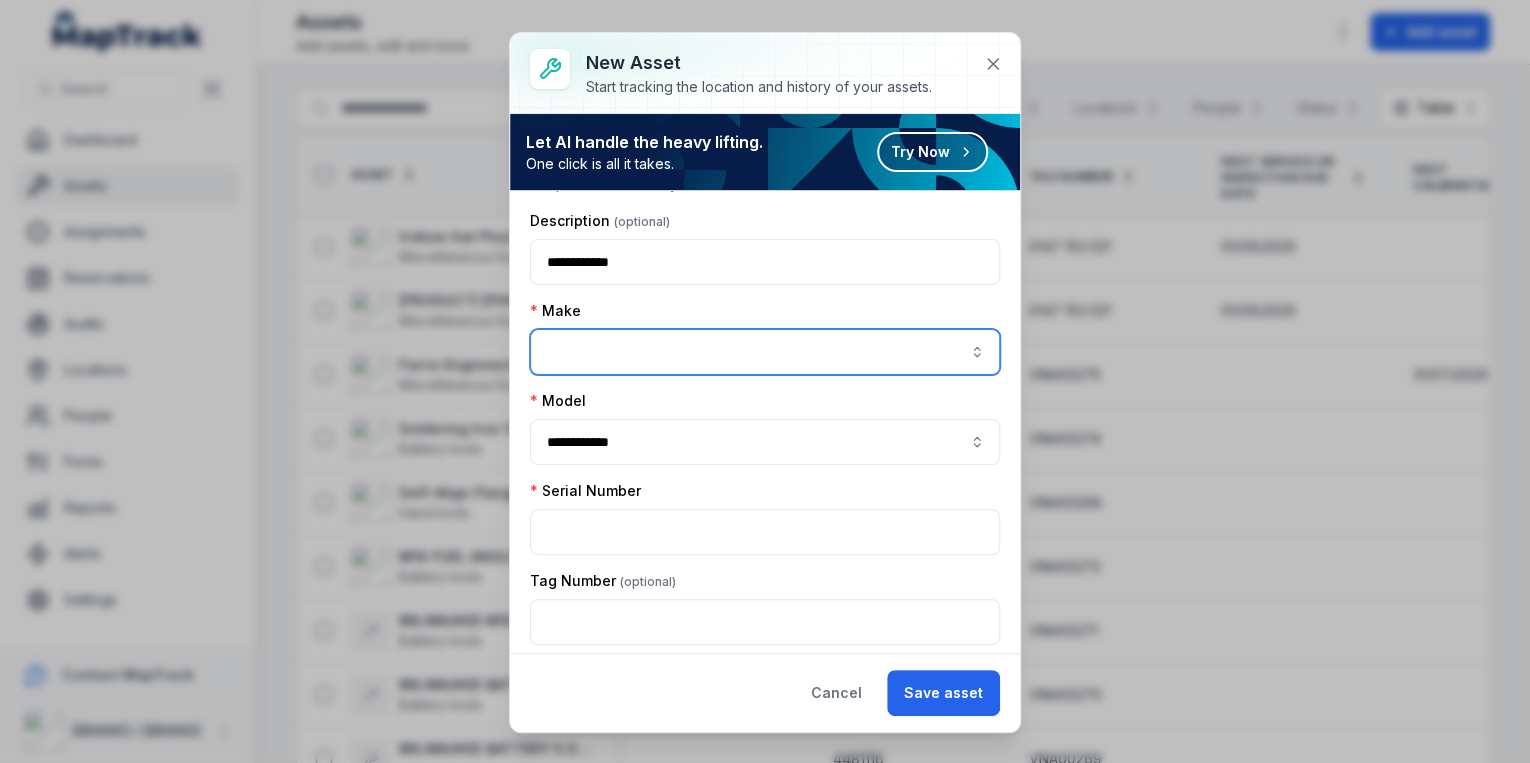 click at bounding box center [765, 352] 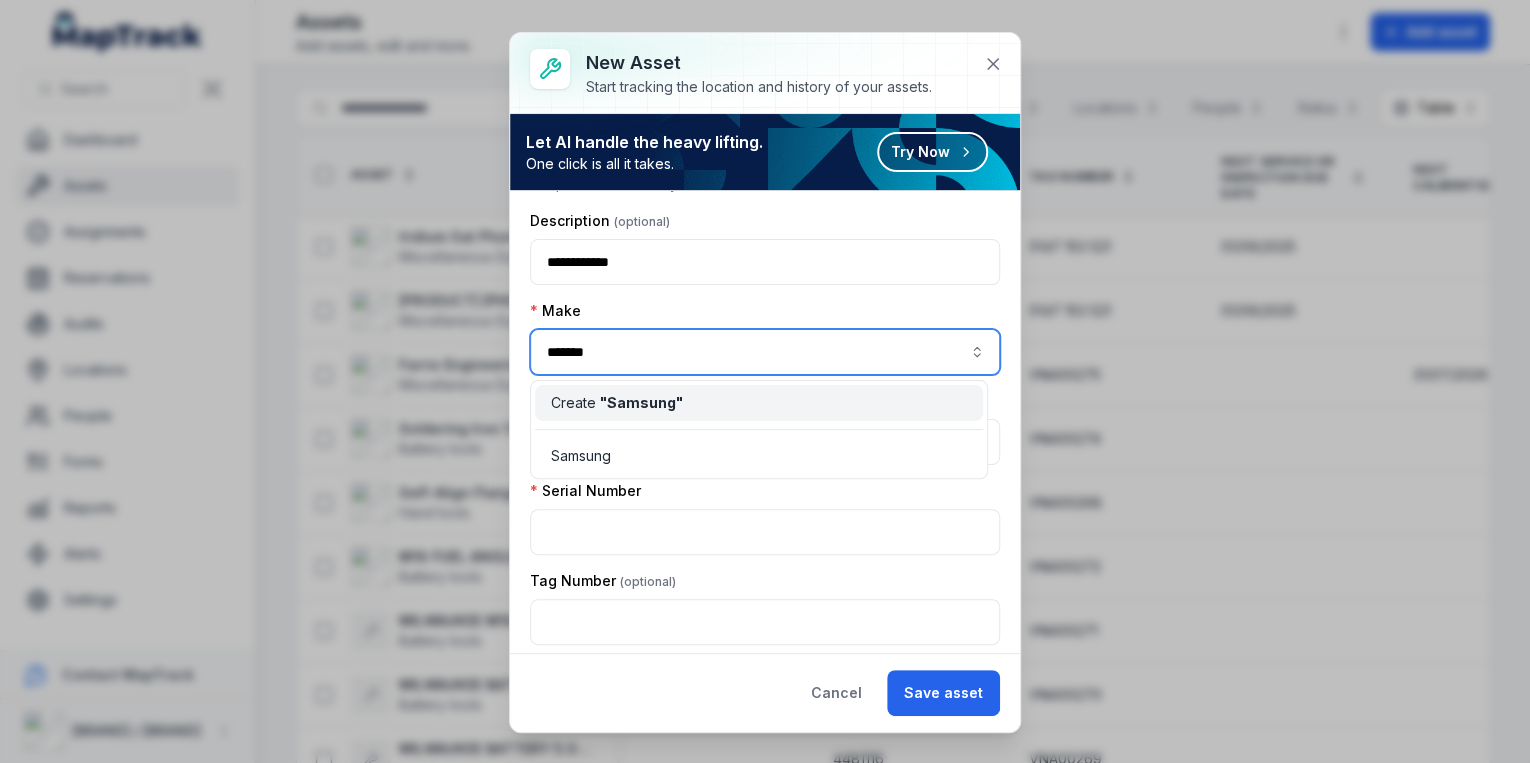 type on "*******" 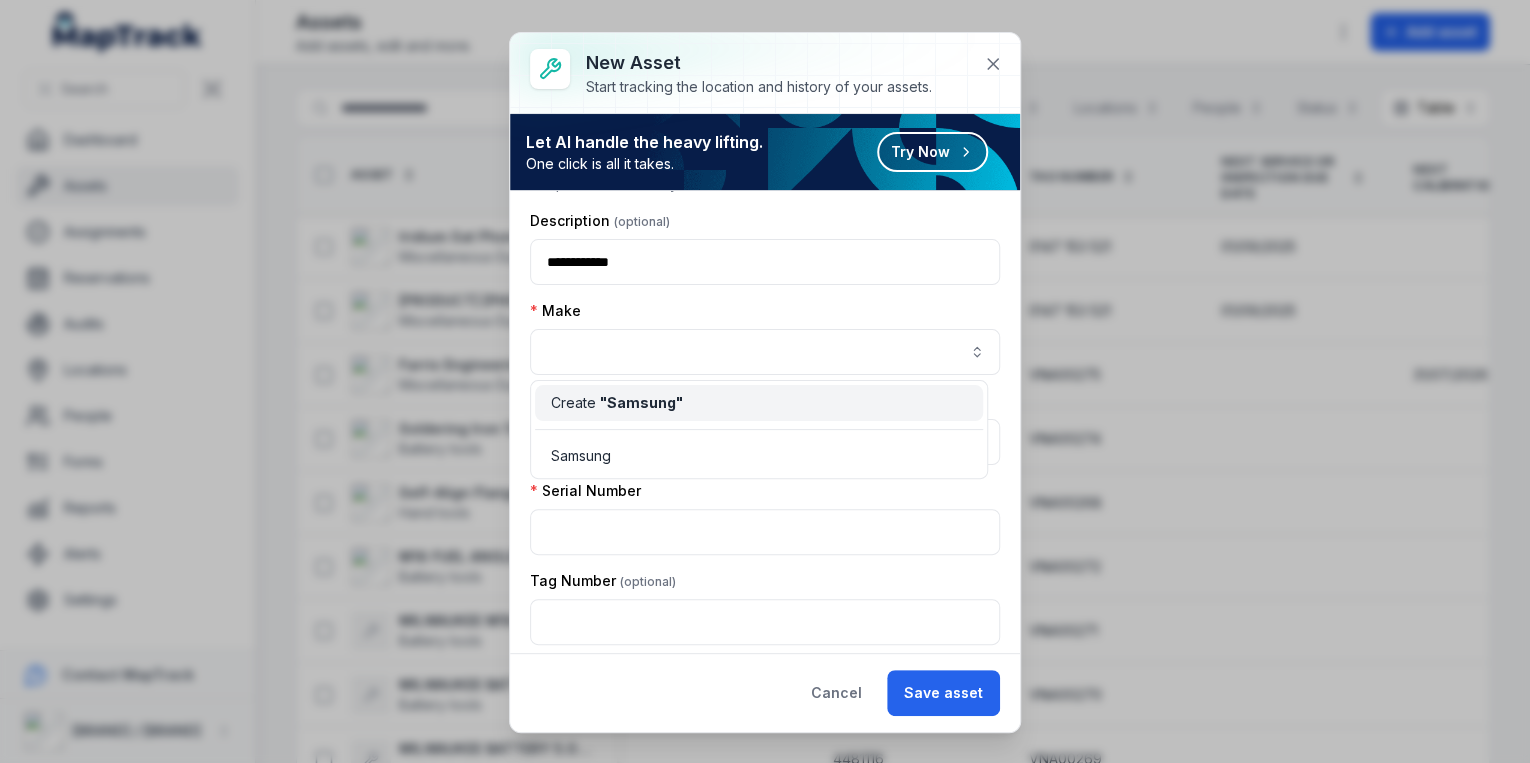 click on "**********" at bounding box center (765, 1031) 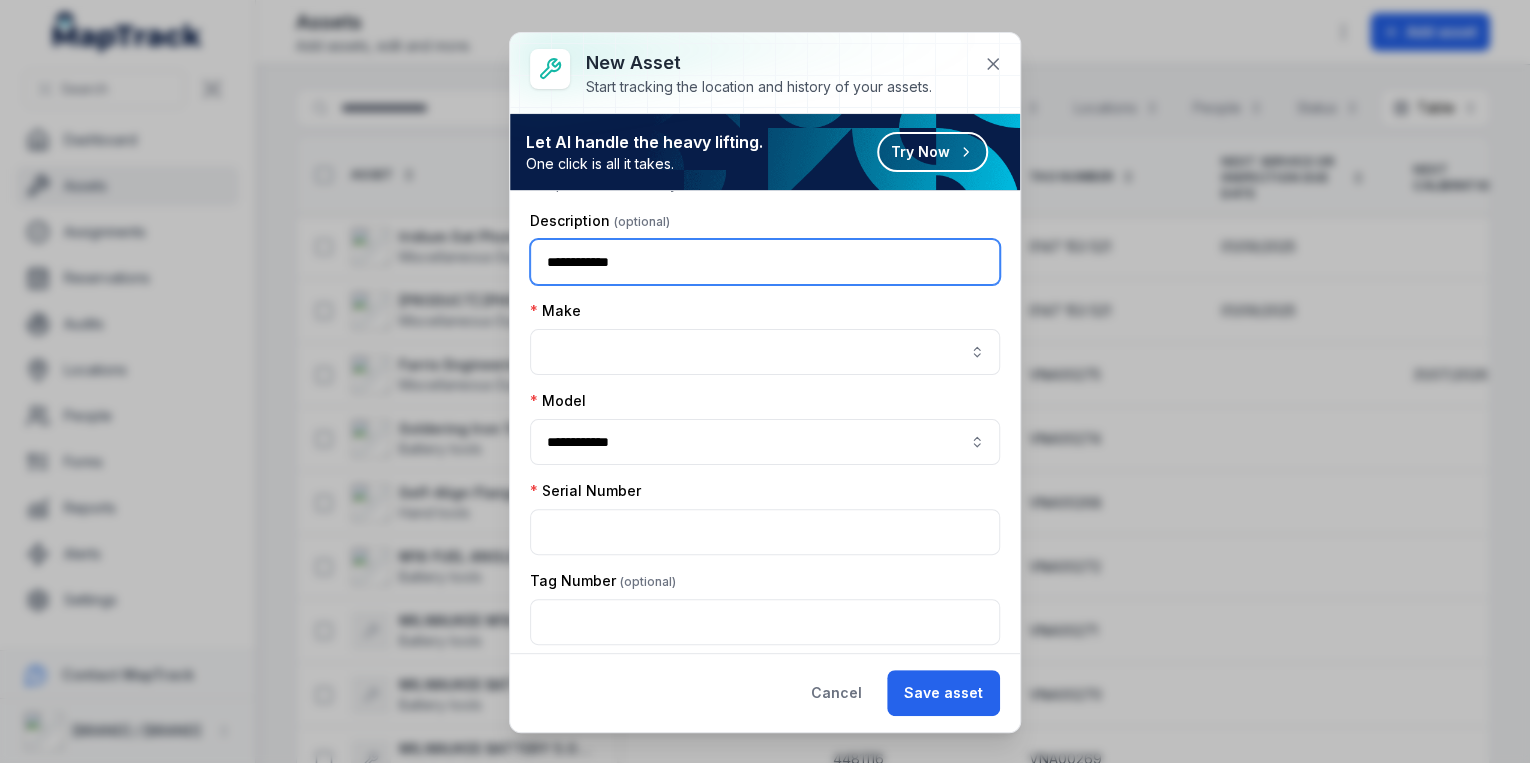 click on "**********" at bounding box center [765, 262] 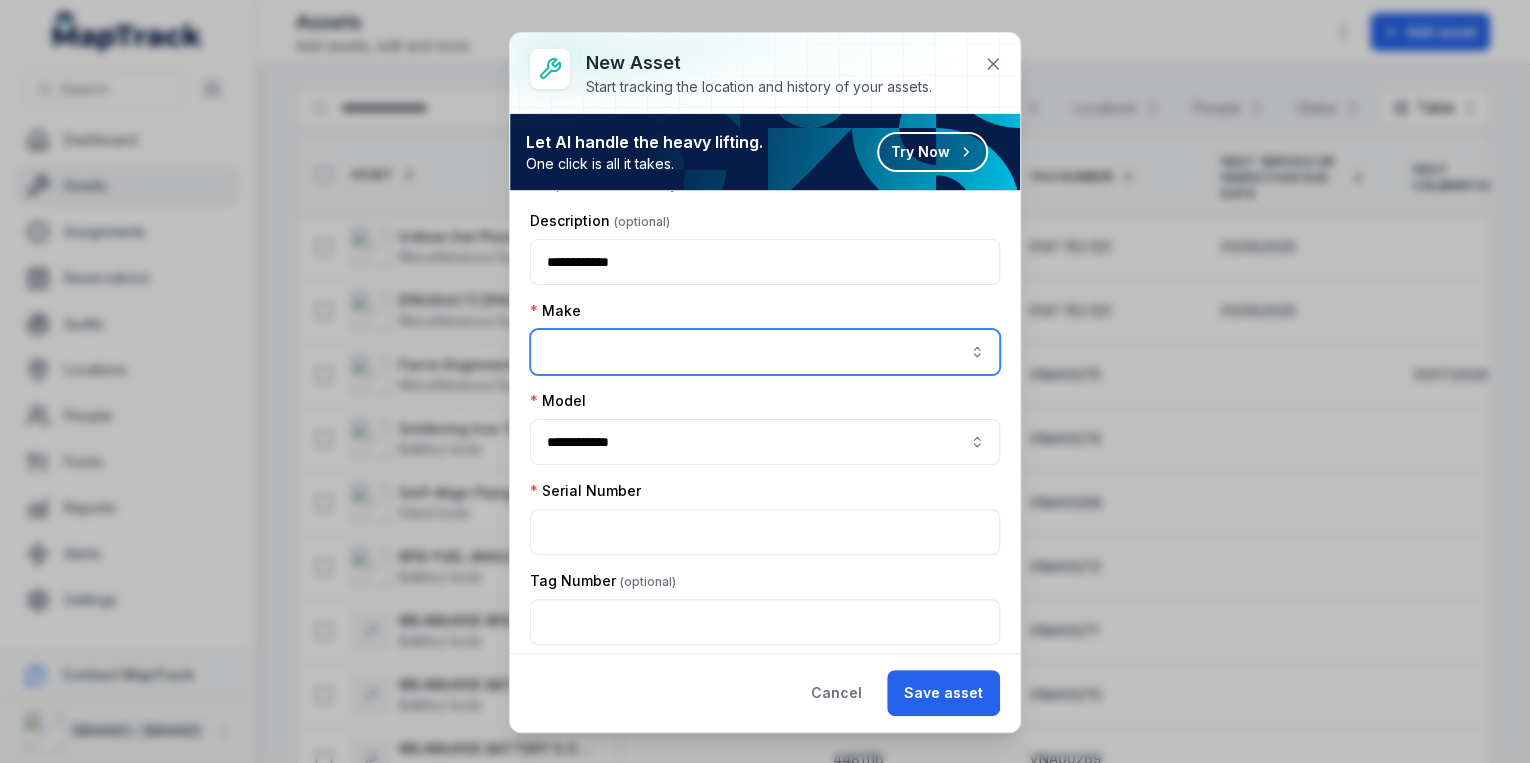 click at bounding box center (765, 352) 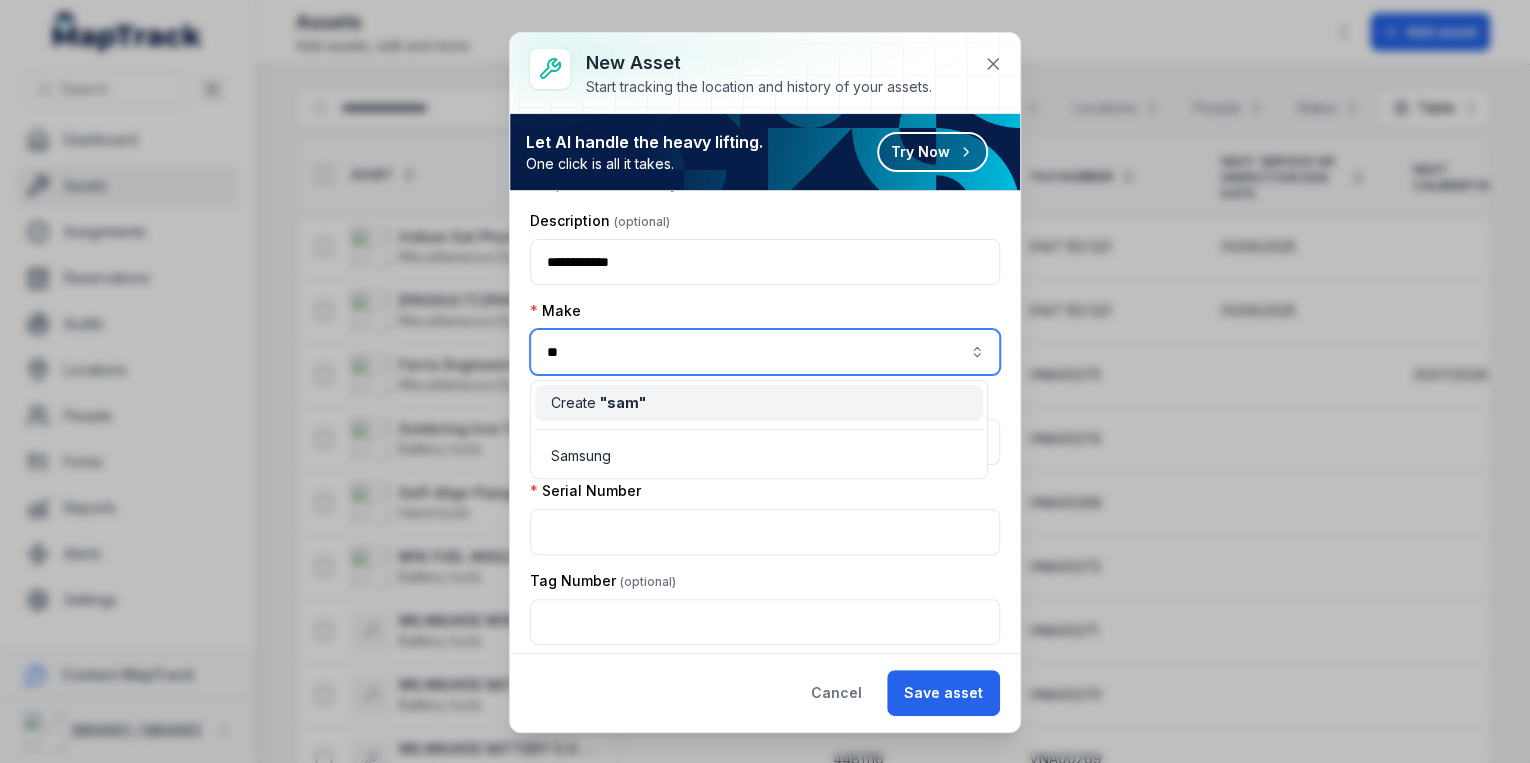 type on "*" 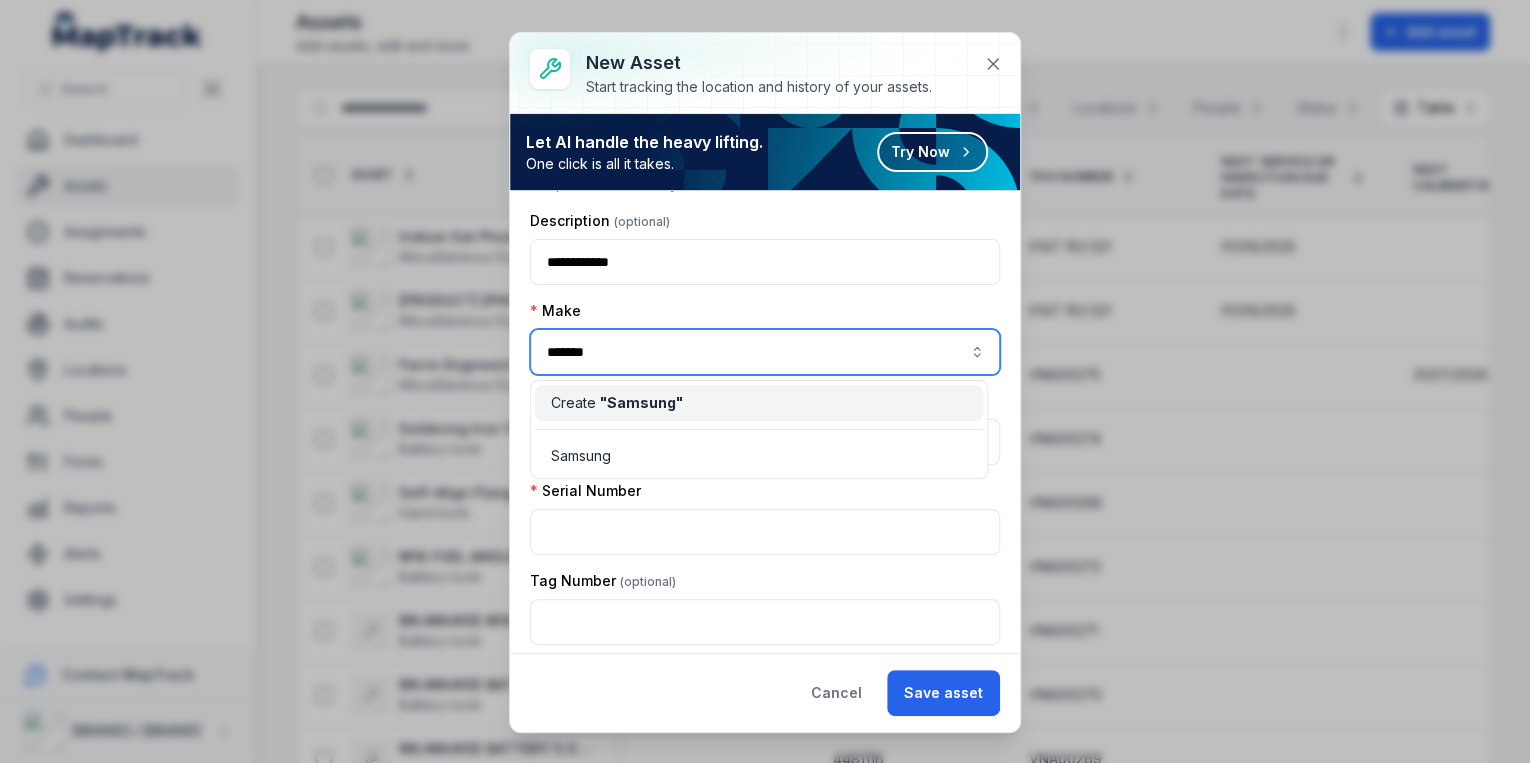 click on "" [BRAND] "" at bounding box center (641, 402) 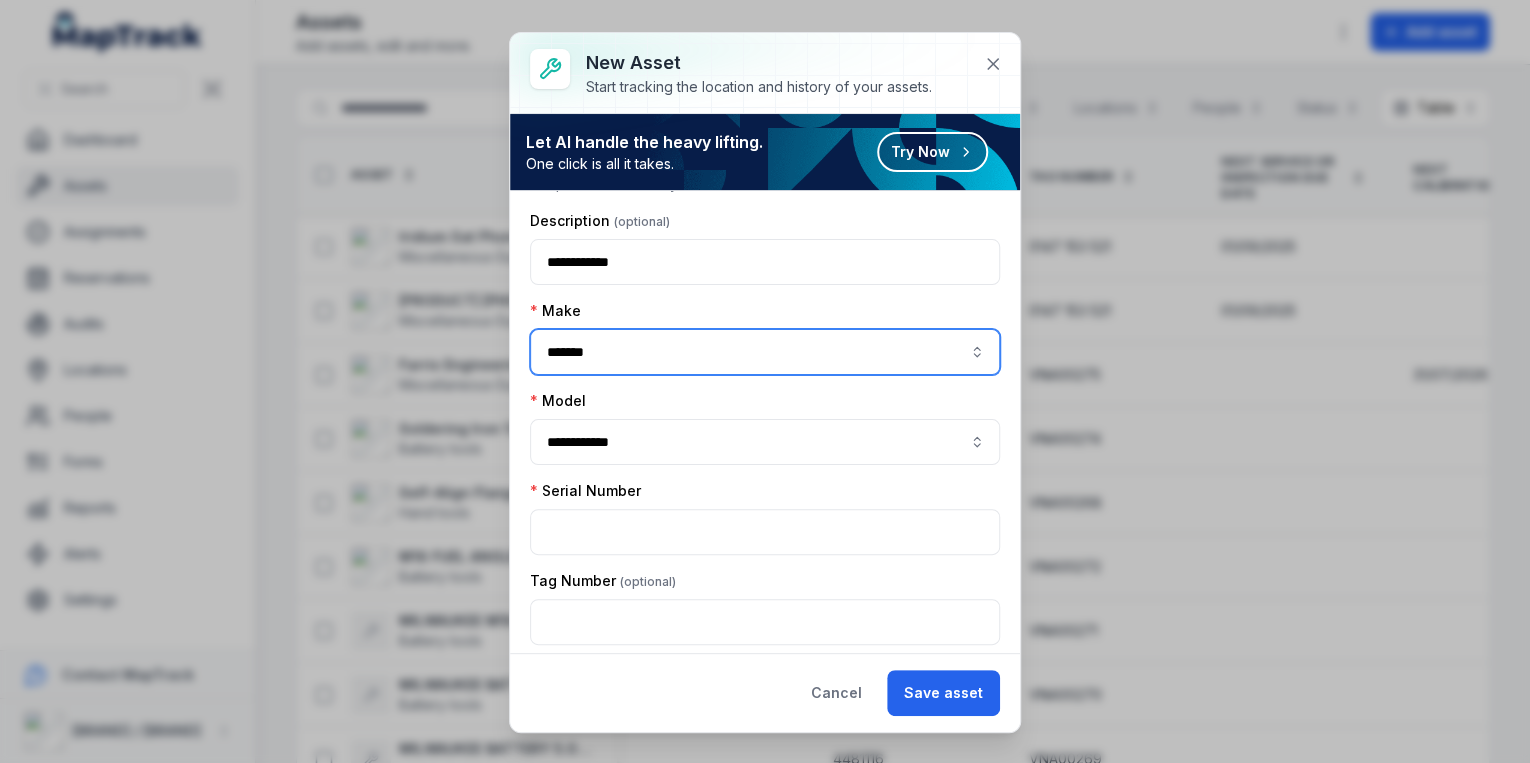 type on "*******" 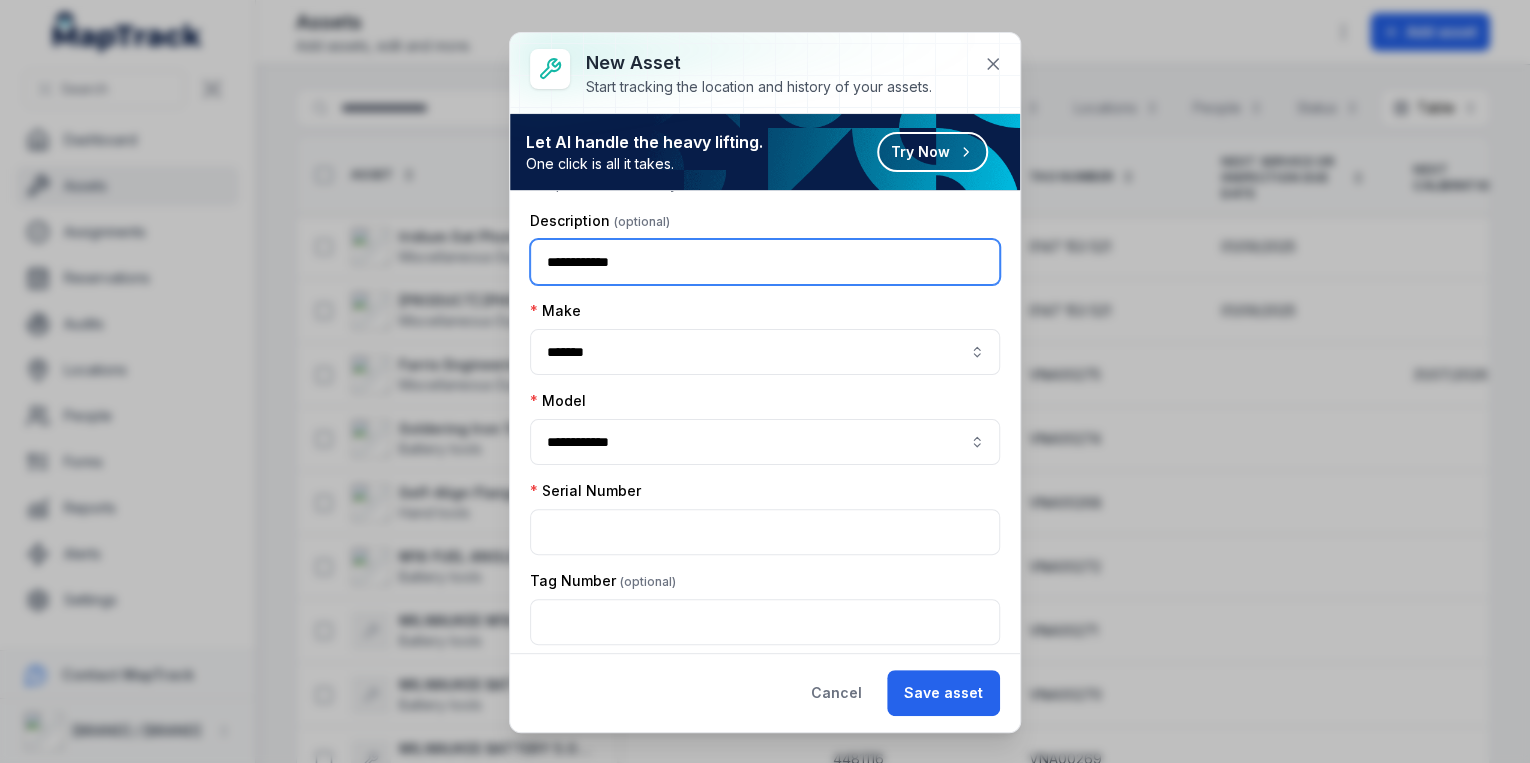 click on "**********" at bounding box center (765, 262) 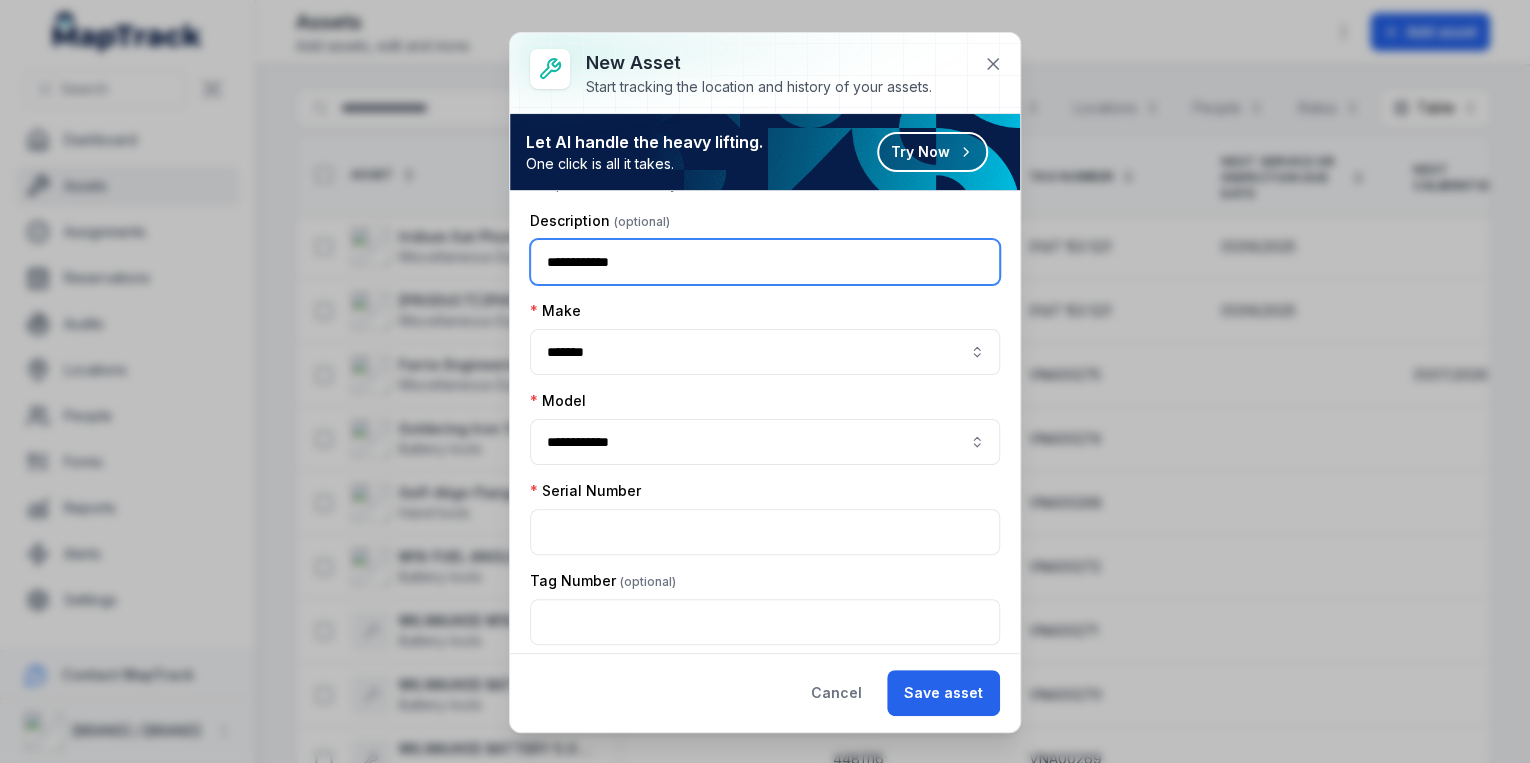 drag, startPoint x: 659, startPoint y: 259, endPoint x: 533, endPoint y: 255, distance: 126.06348 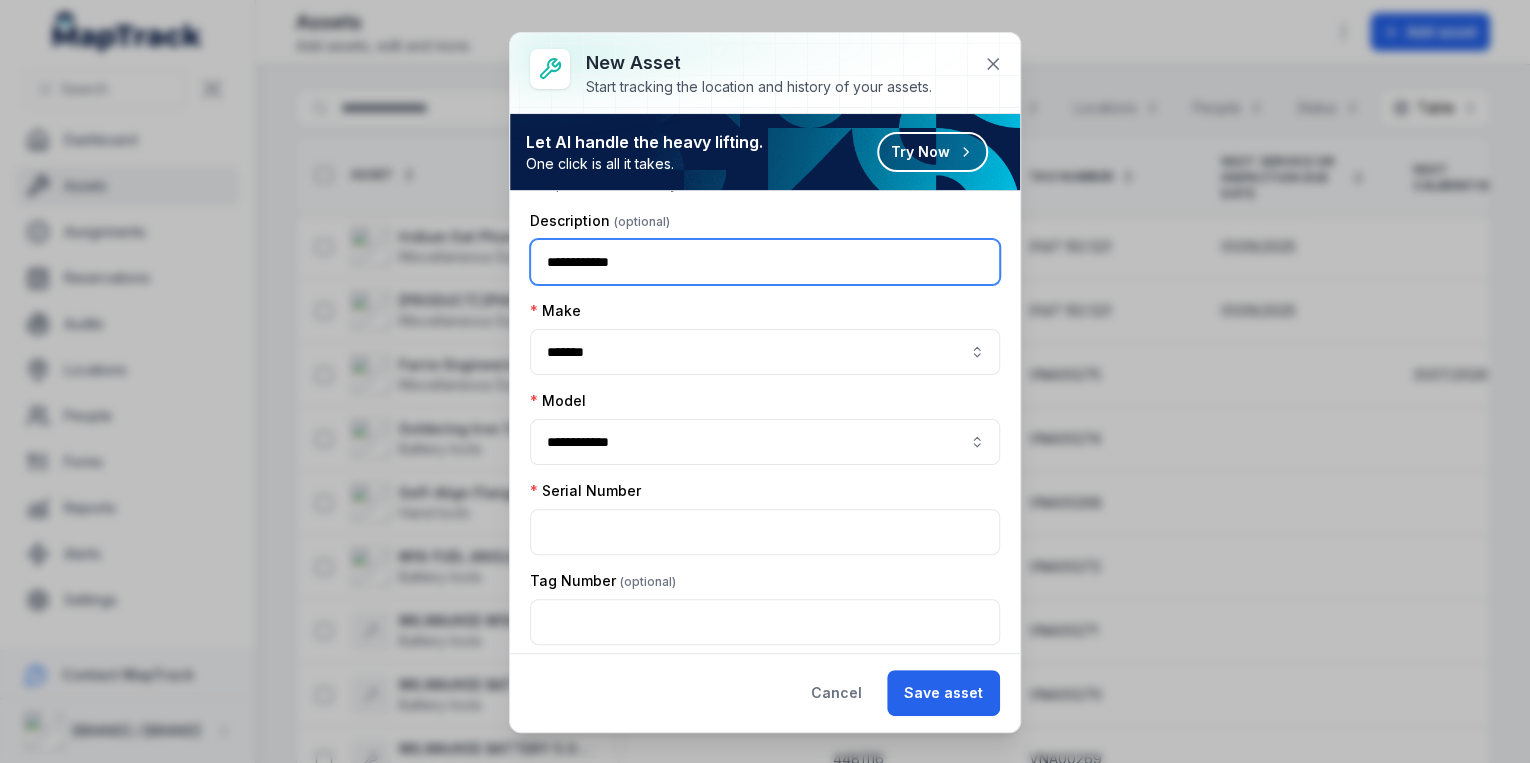 click on "**********" at bounding box center [765, 262] 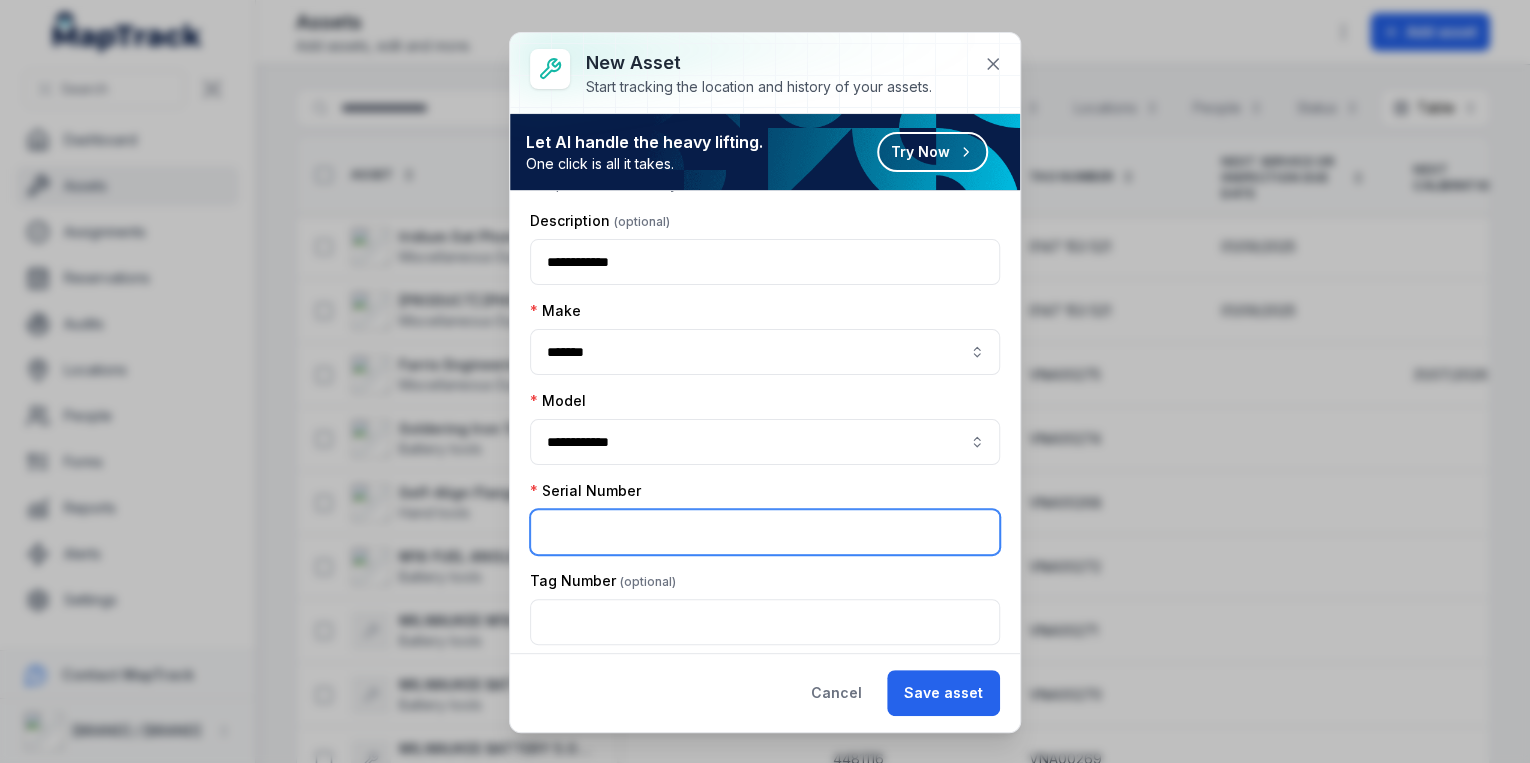 click at bounding box center (765, 532) 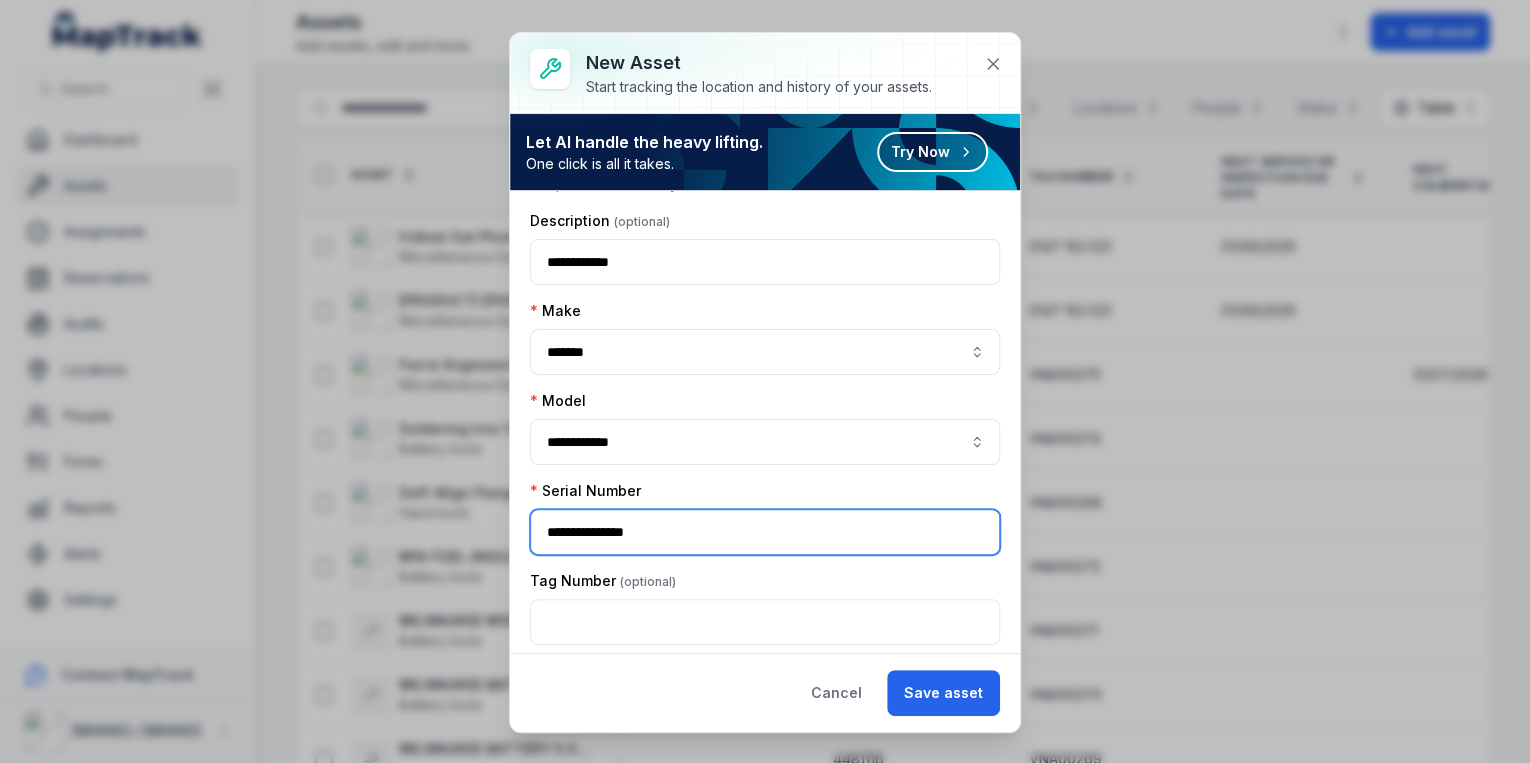 type on "**********" 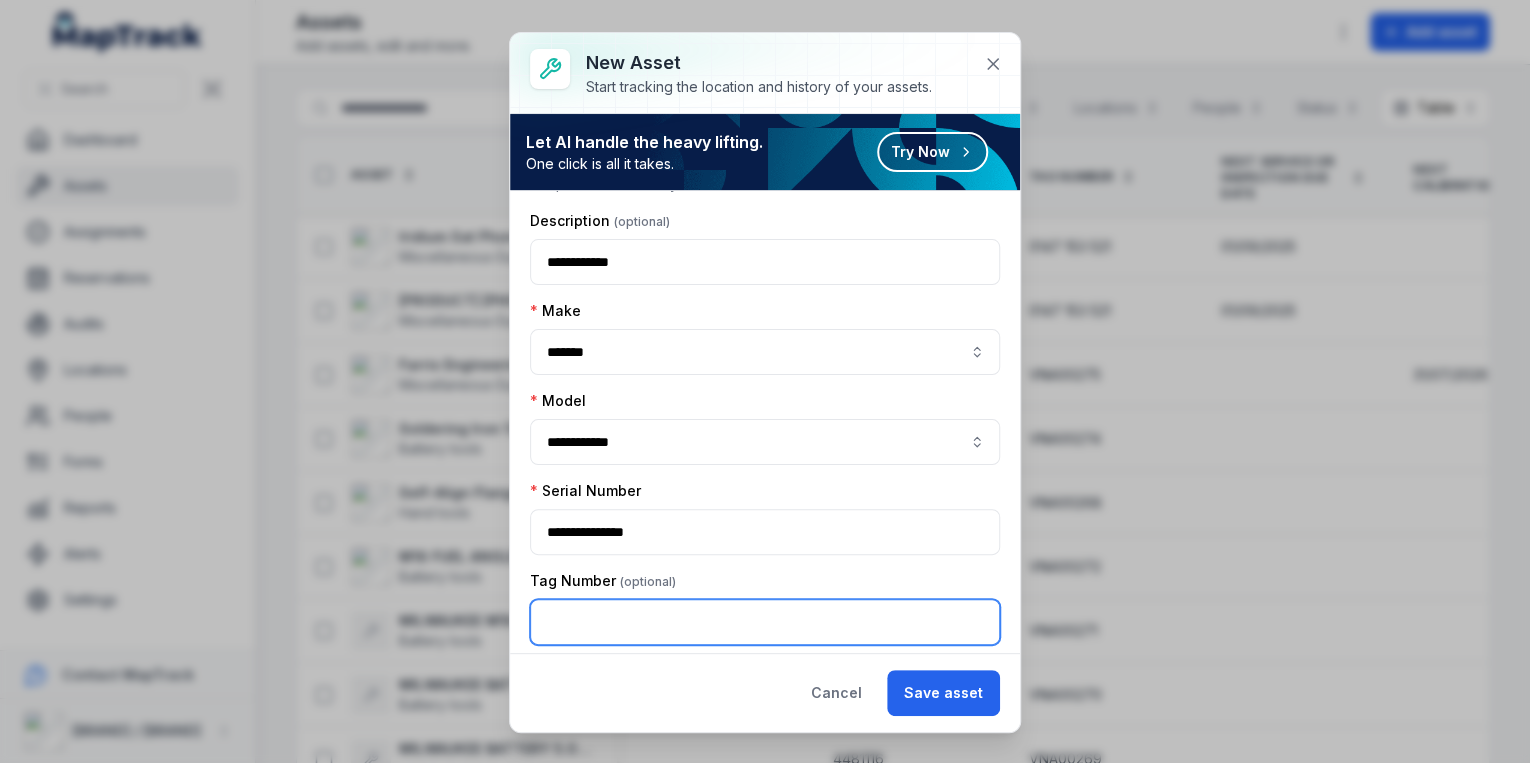 click at bounding box center (765, 622) 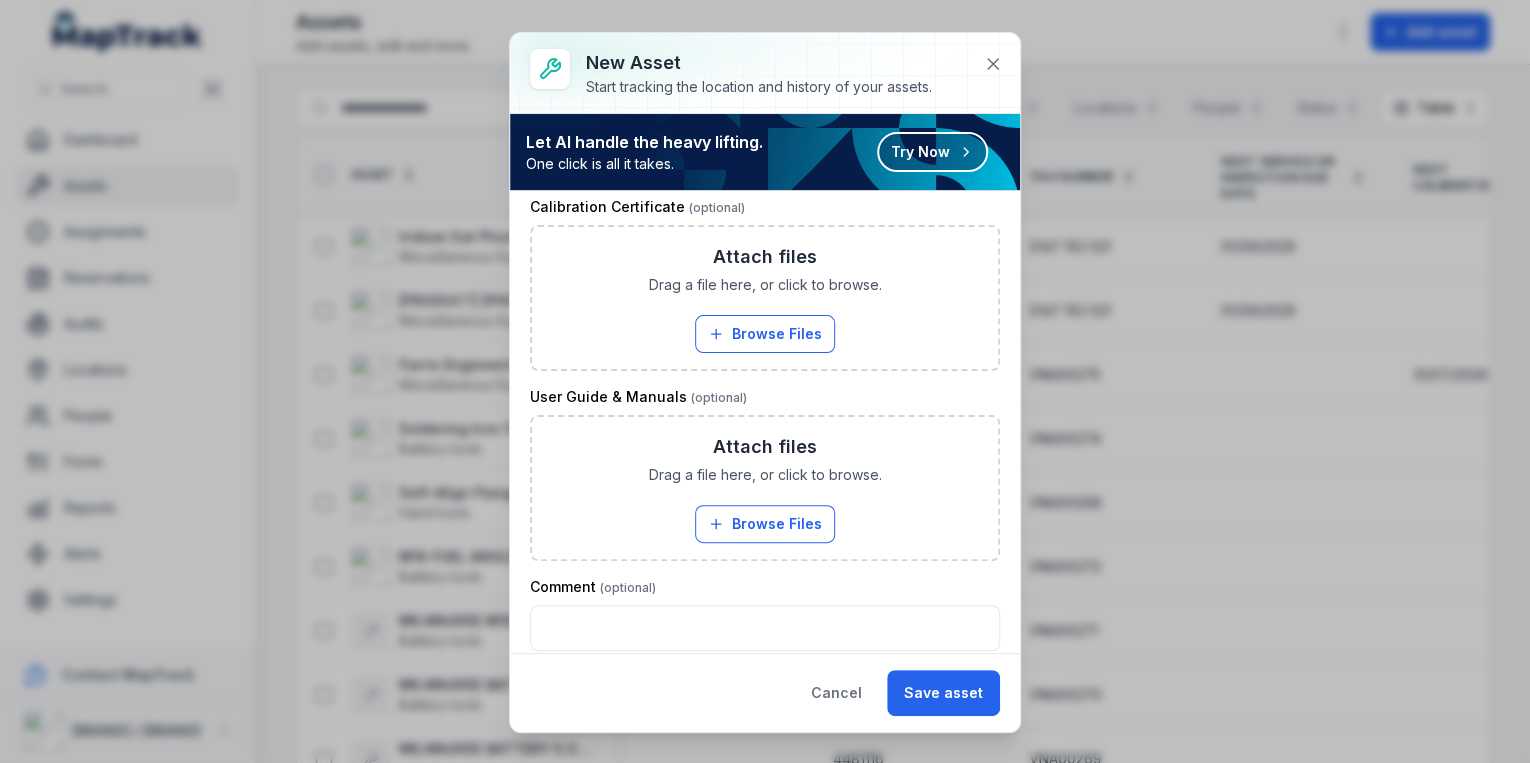 scroll, scrollTop: 1600, scrollLeft: 0, axis: vertical 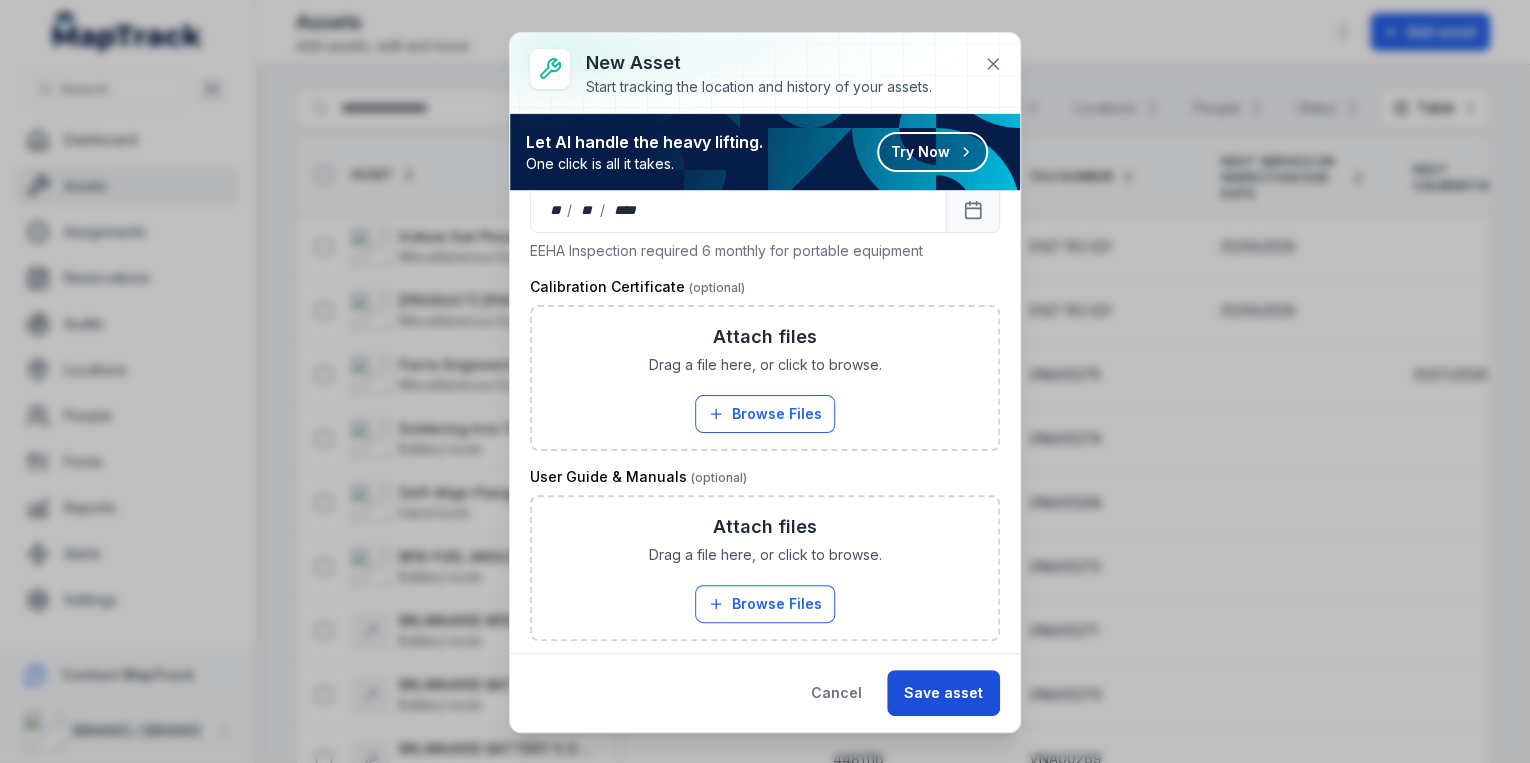 type on "**********" 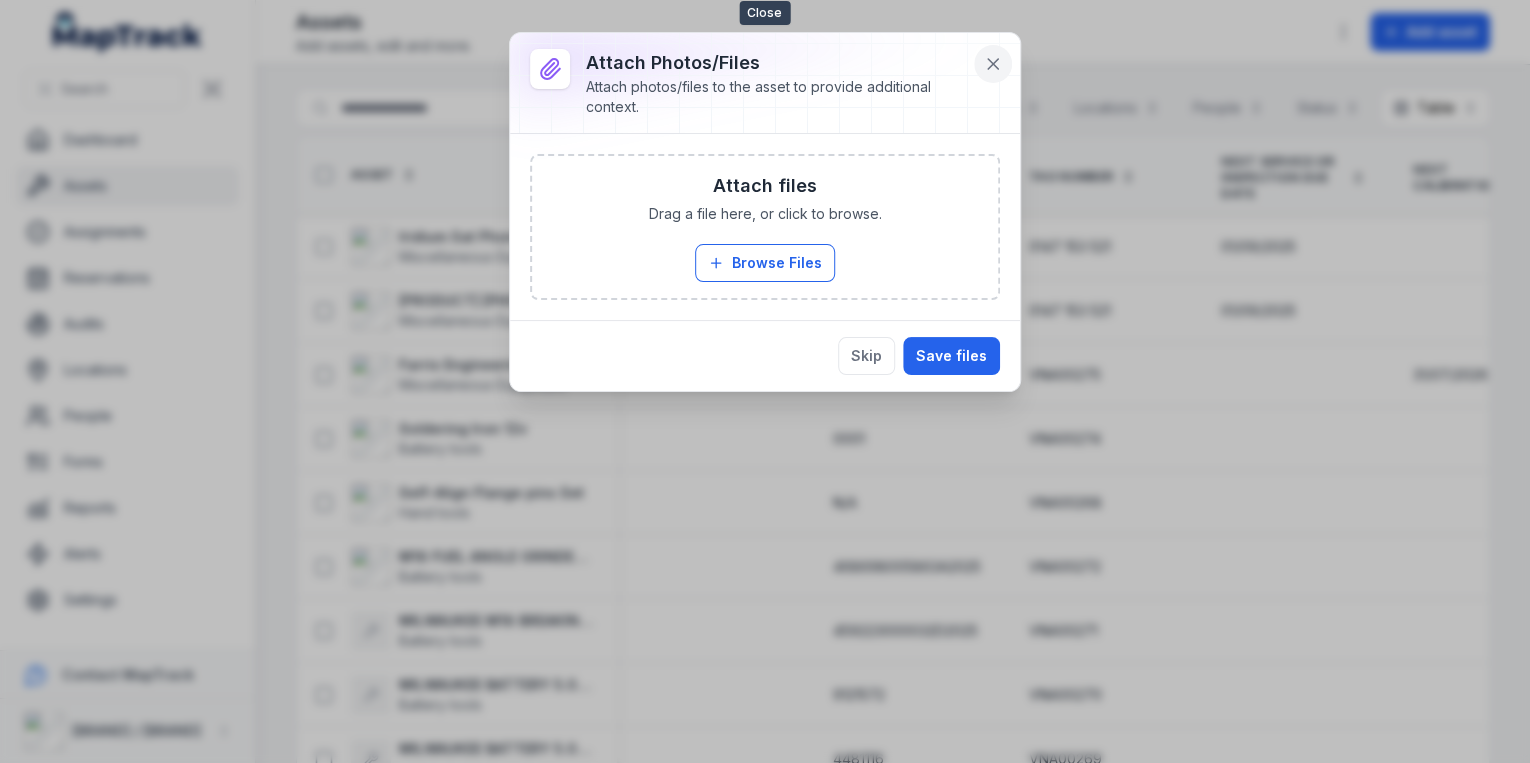 click 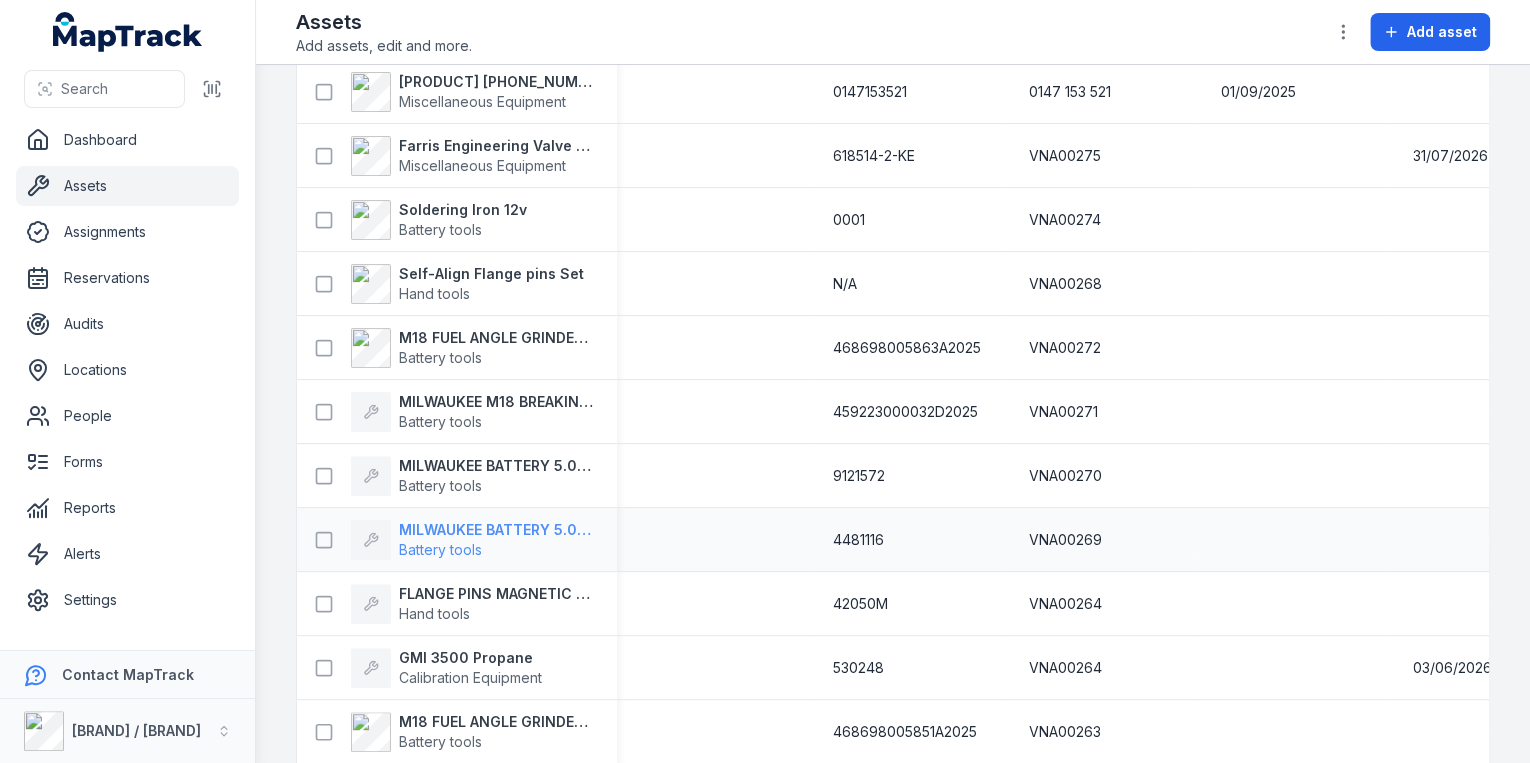 scroll, scrollTop: 0, scrollLeft: 0, axis: both 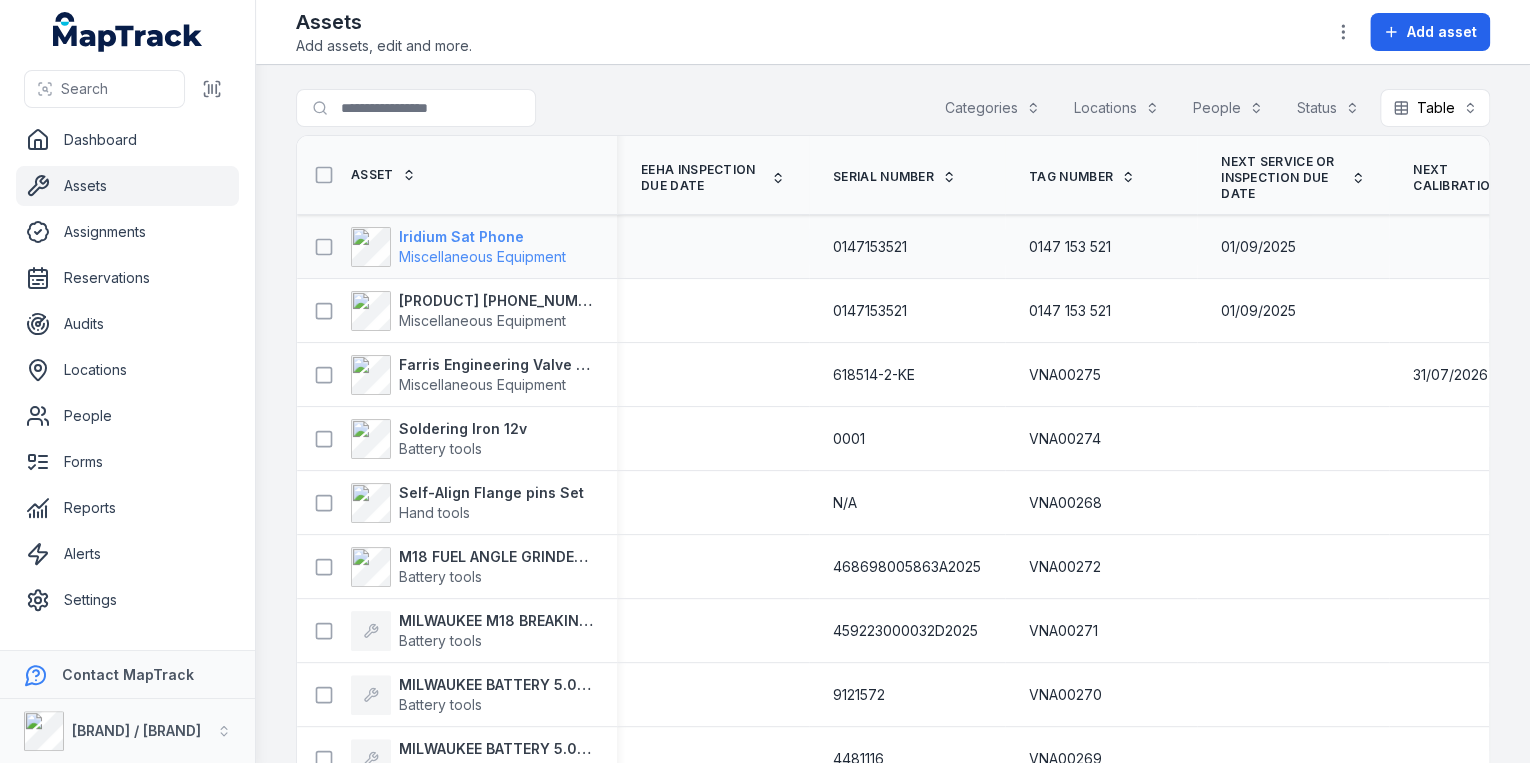 click on "Iridium Sat Phone" at bounding box center [482, 237] 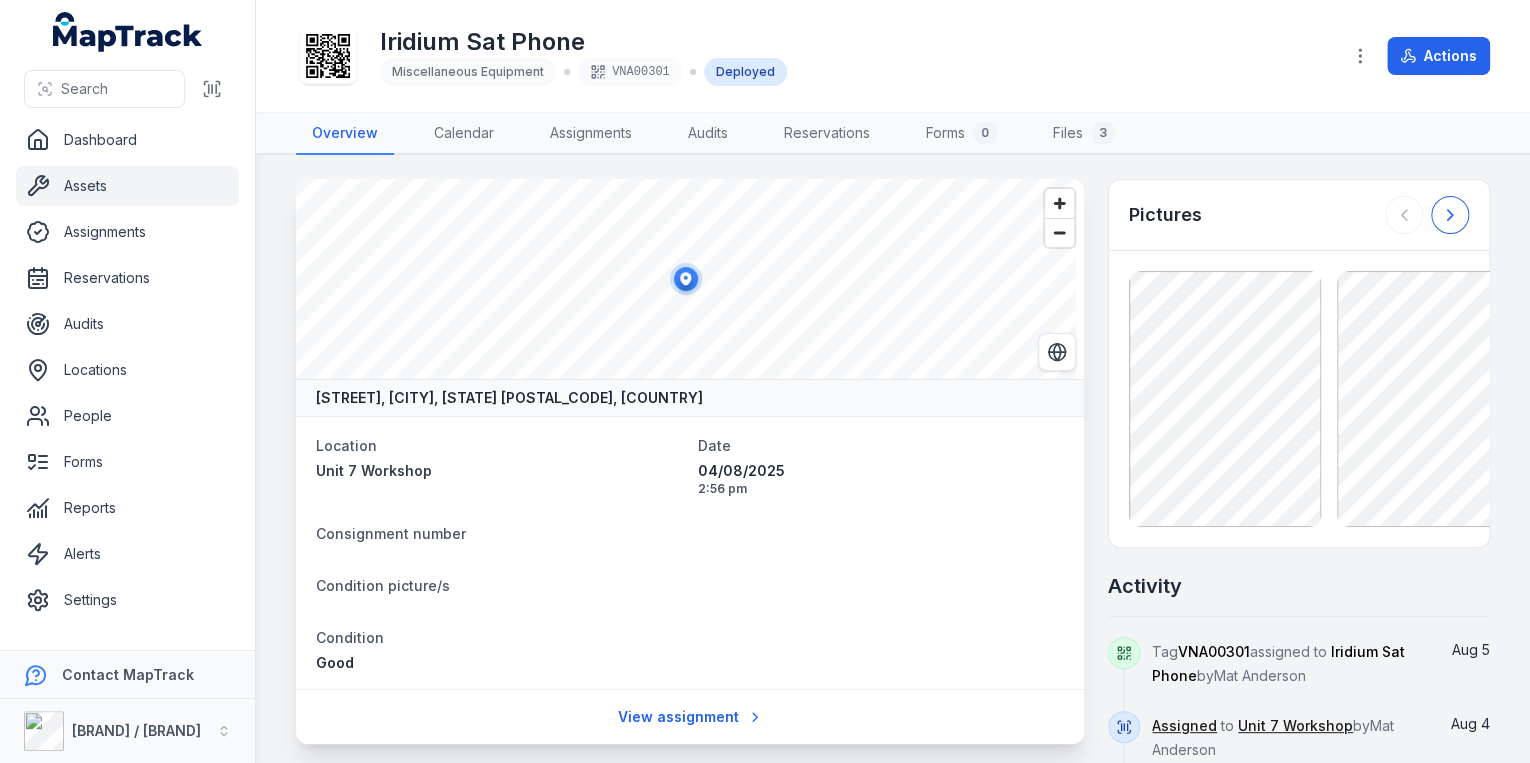 click 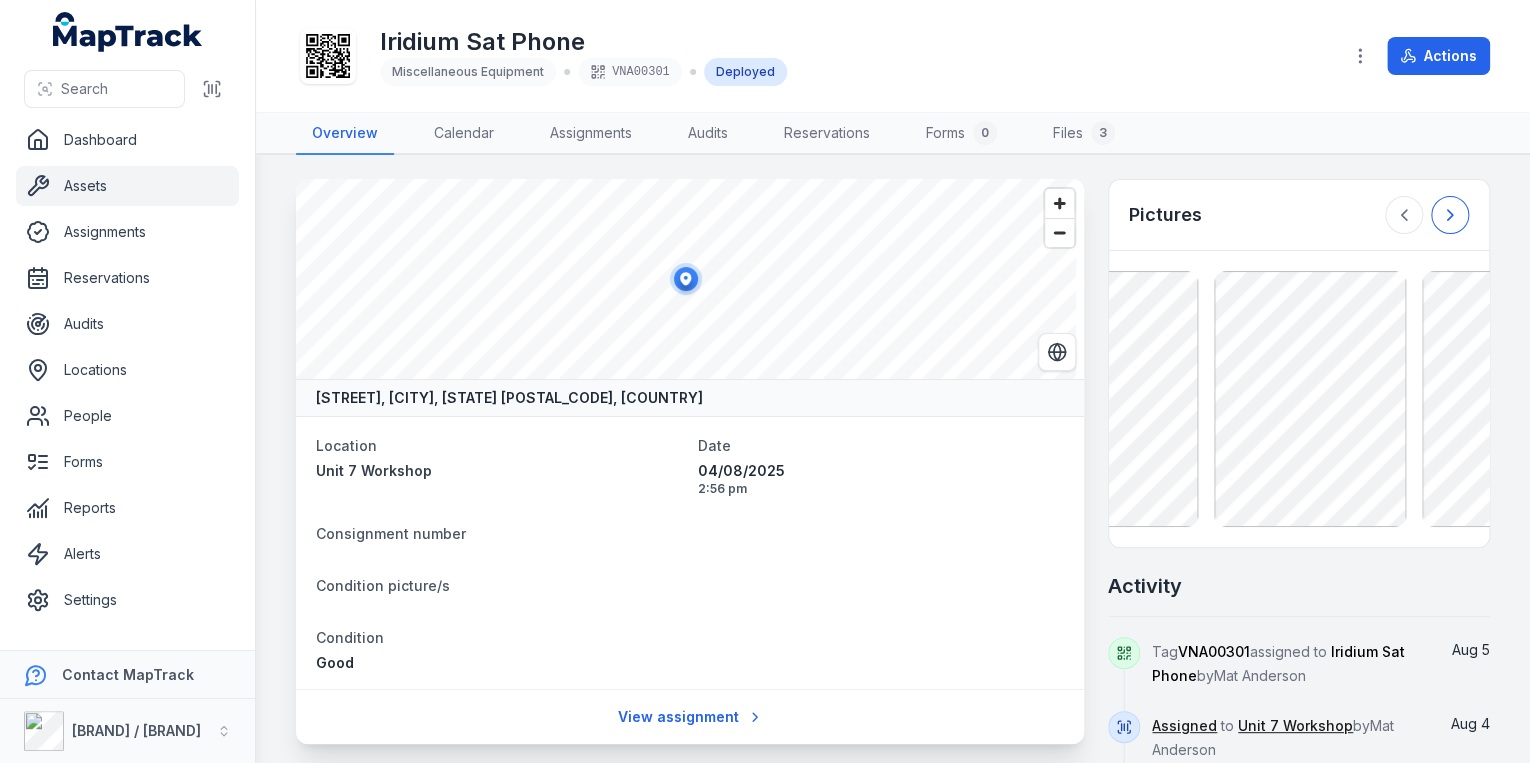 click 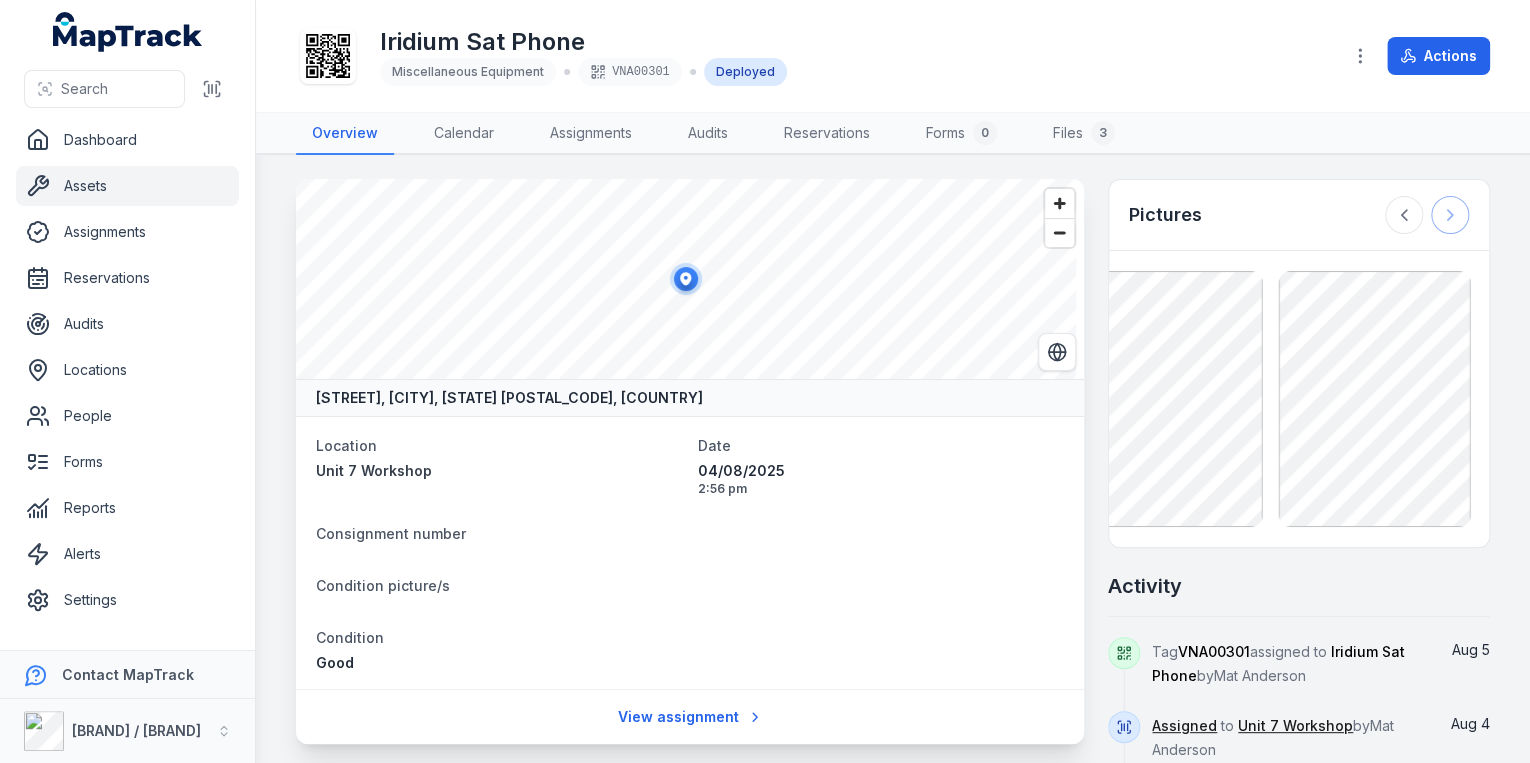click at bounding box center (1427, 215) 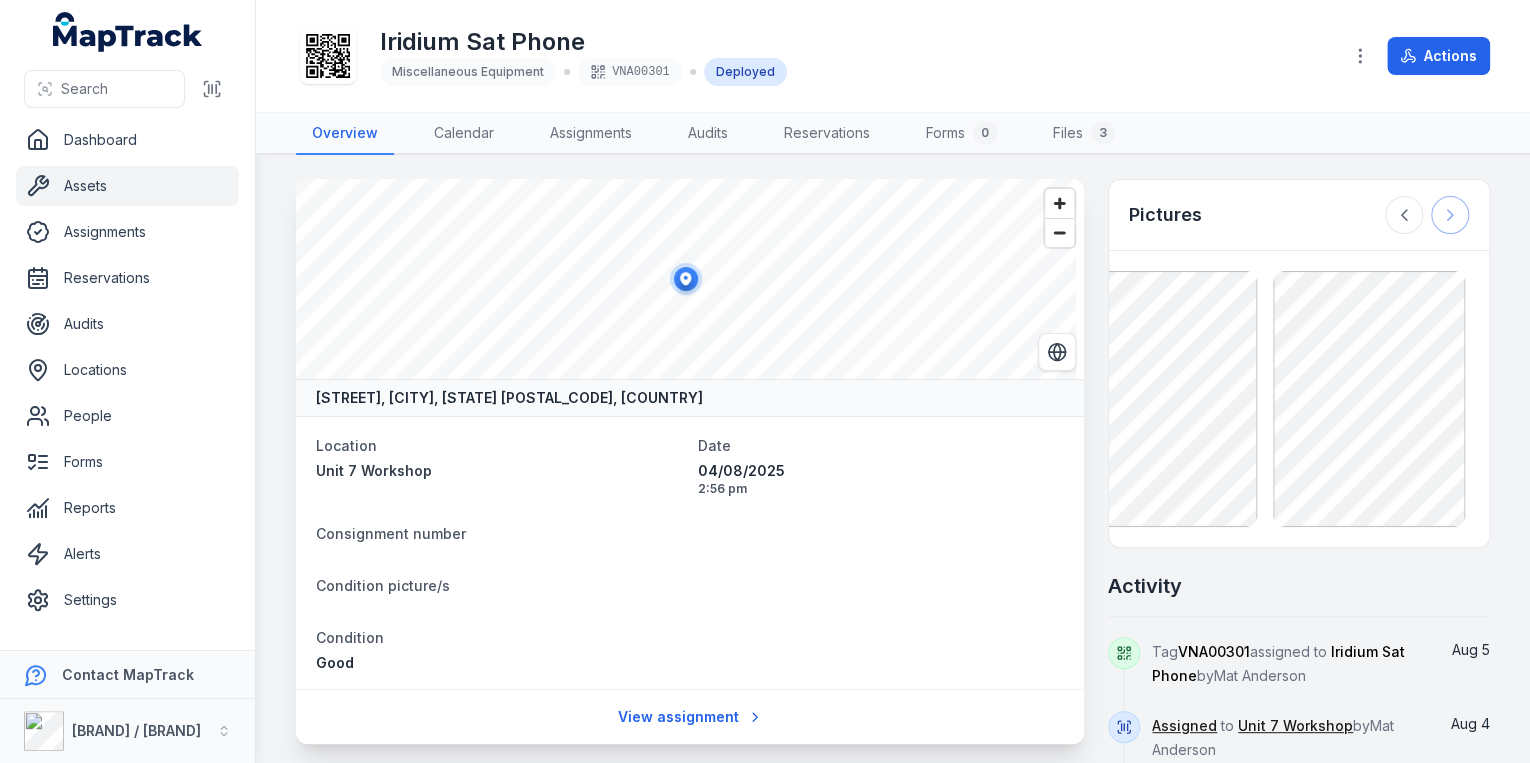 click at bounding box center (1427, 215) 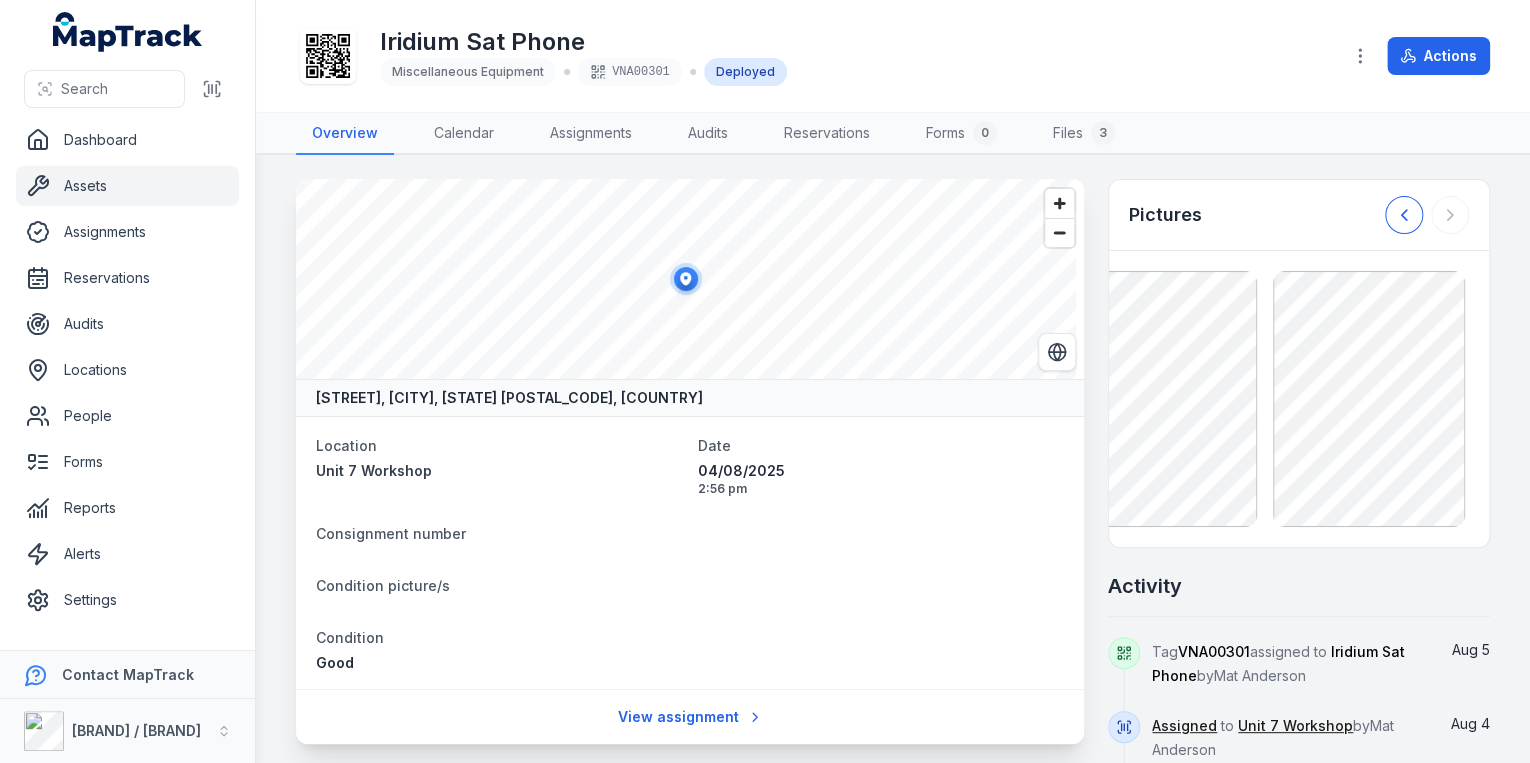 click 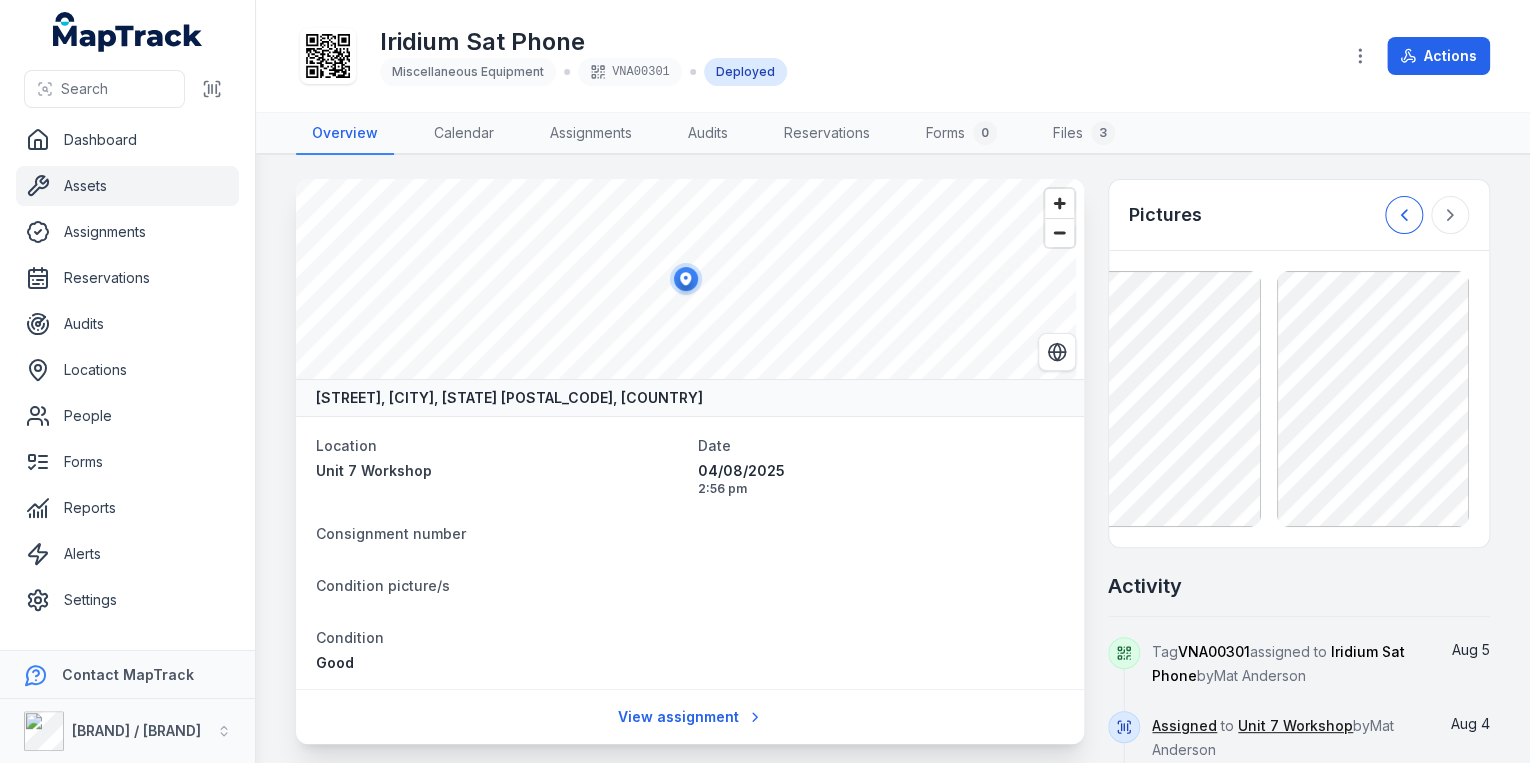 click 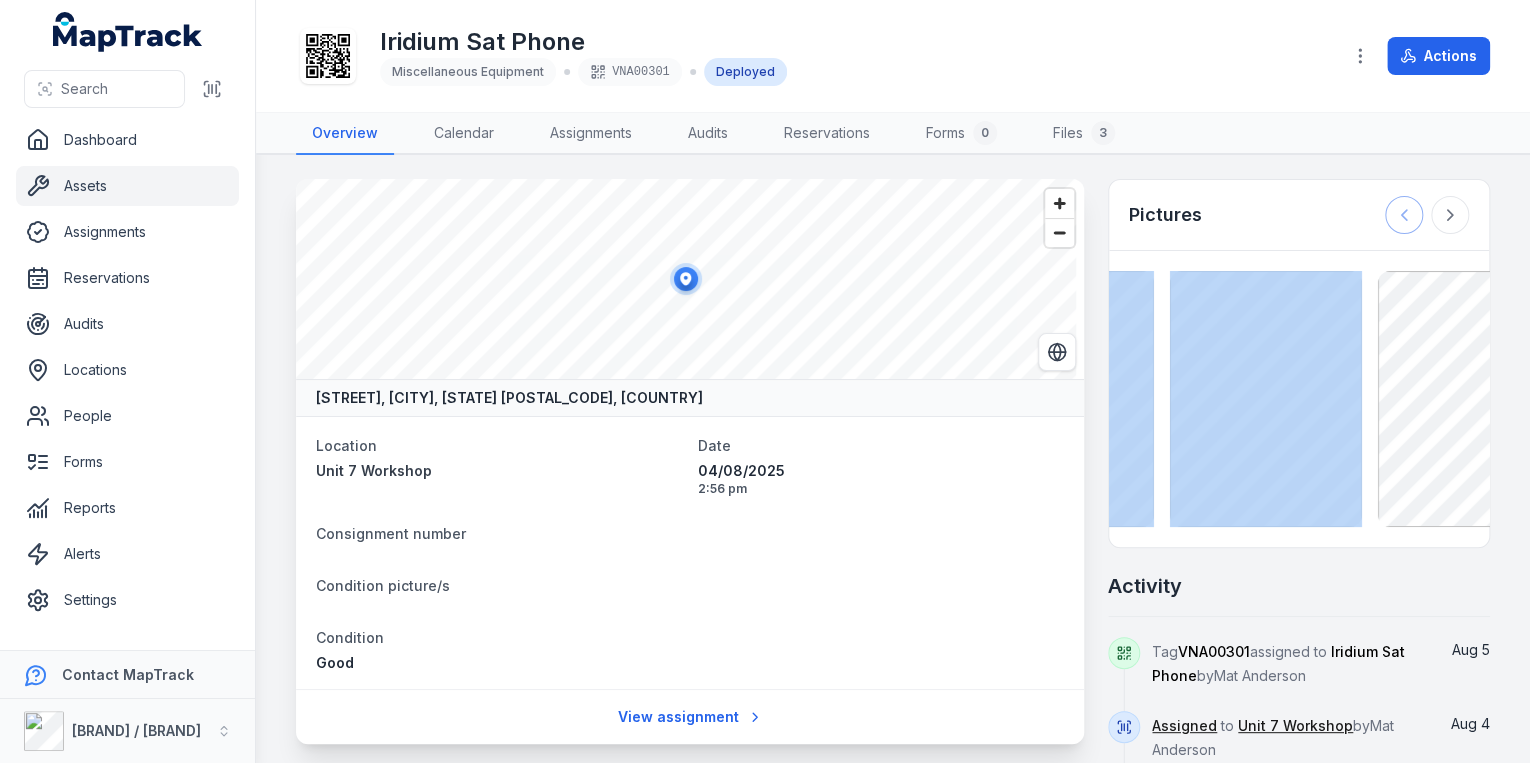click at bounding box center (1427, 215) 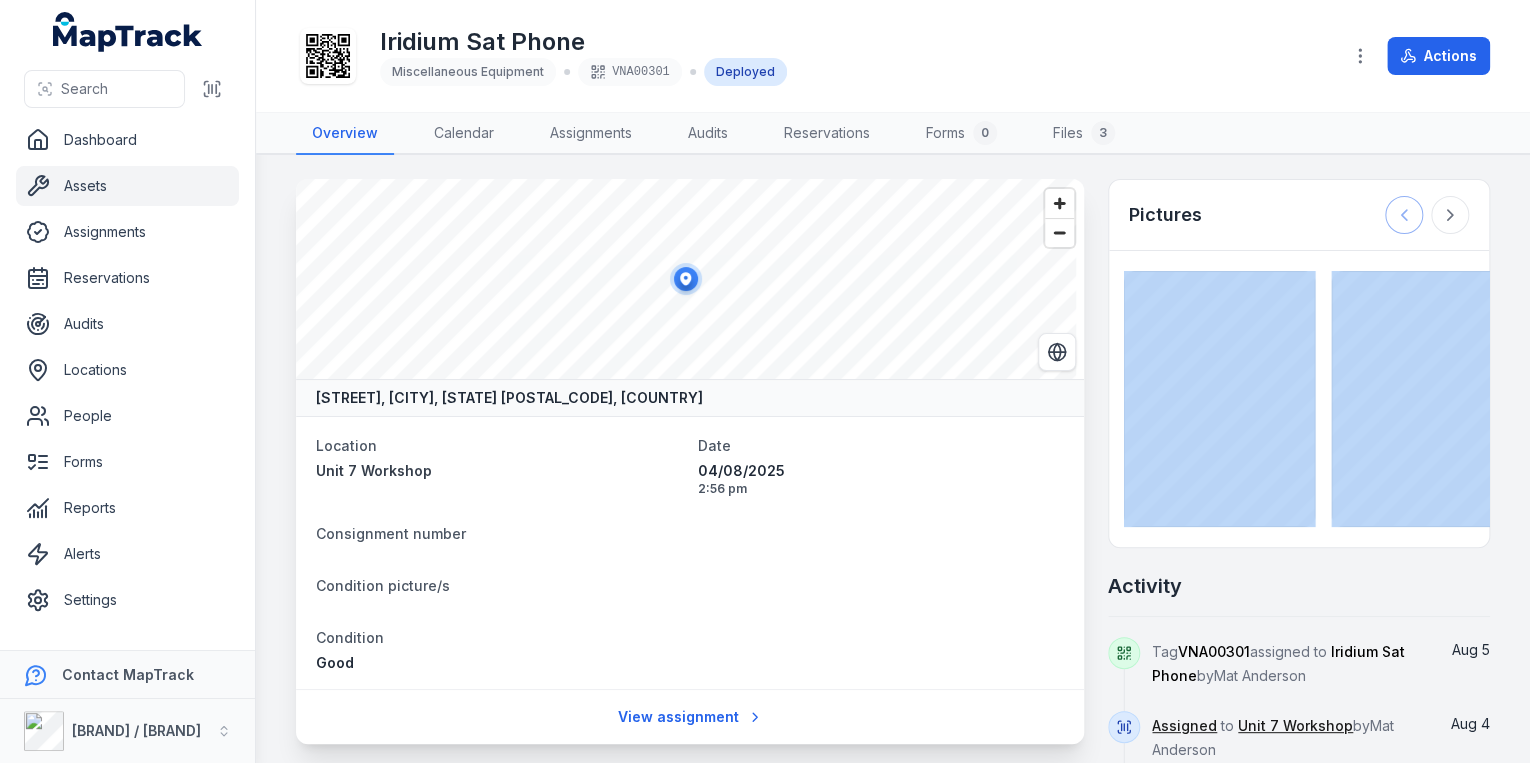 click at bounding box center [1427, 215] 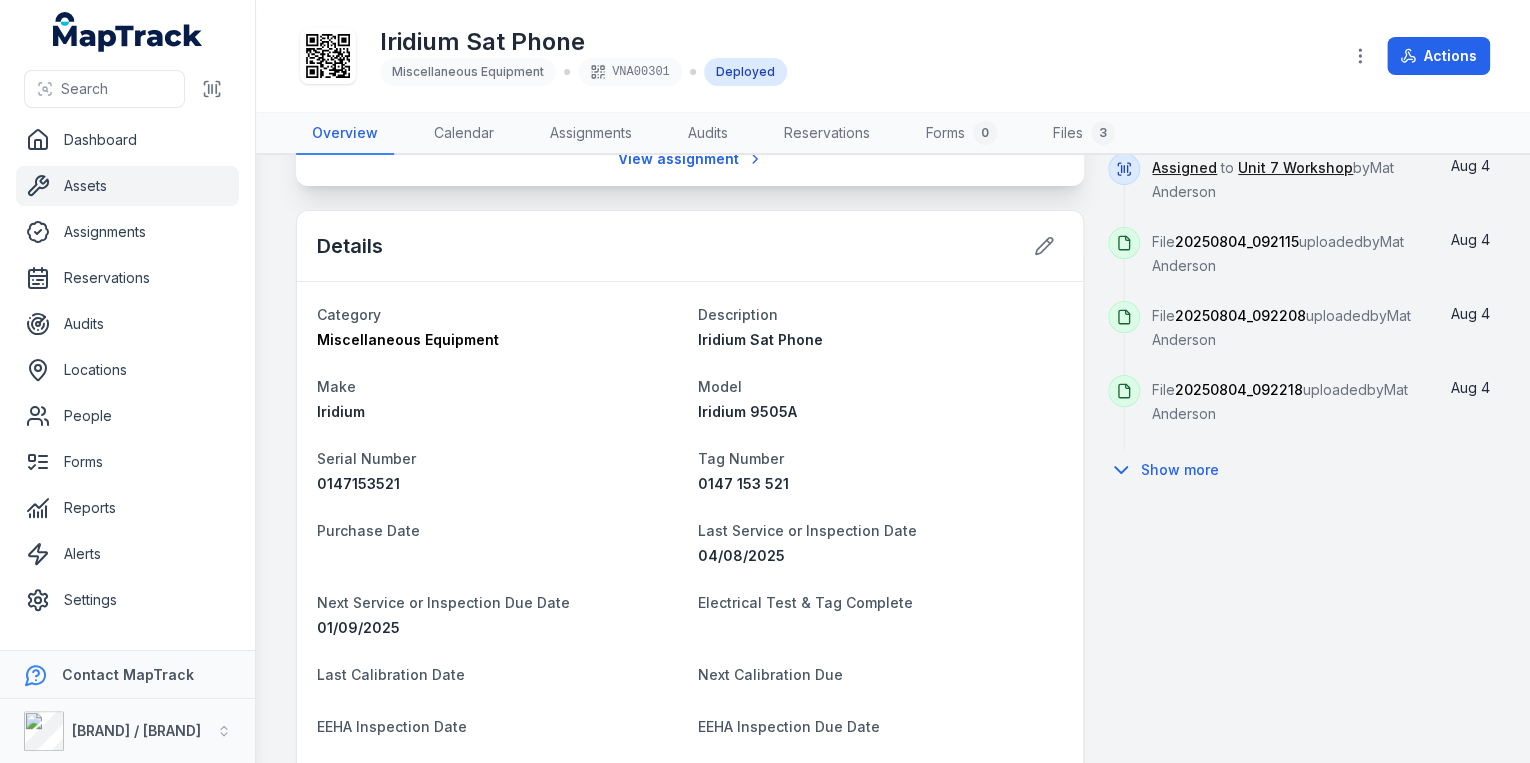 scroll, scrollTop: 560, scrollLeft: 0, axis: vertical 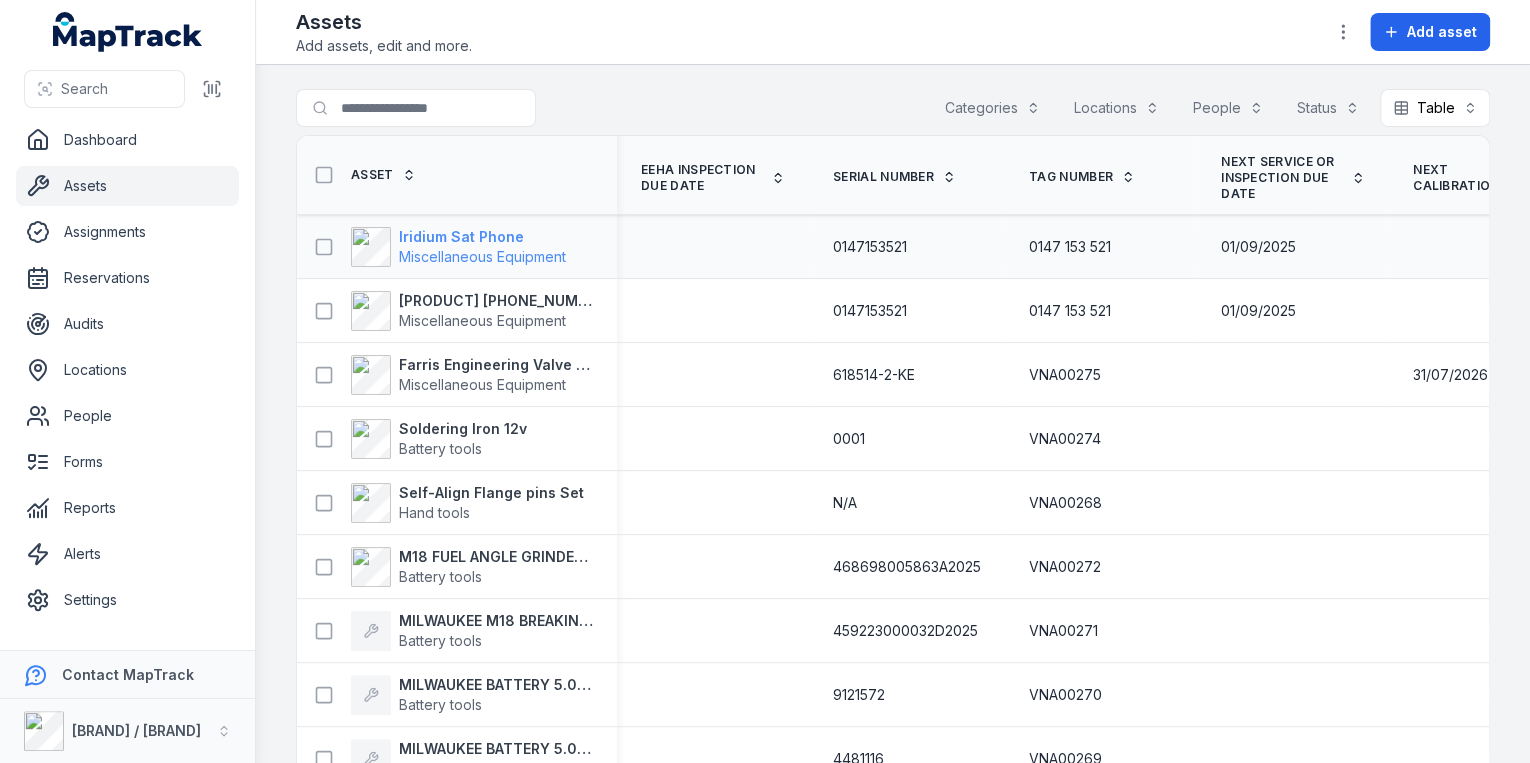 click on "Miscellaneous Equipment" at bounding box center [482, 256] 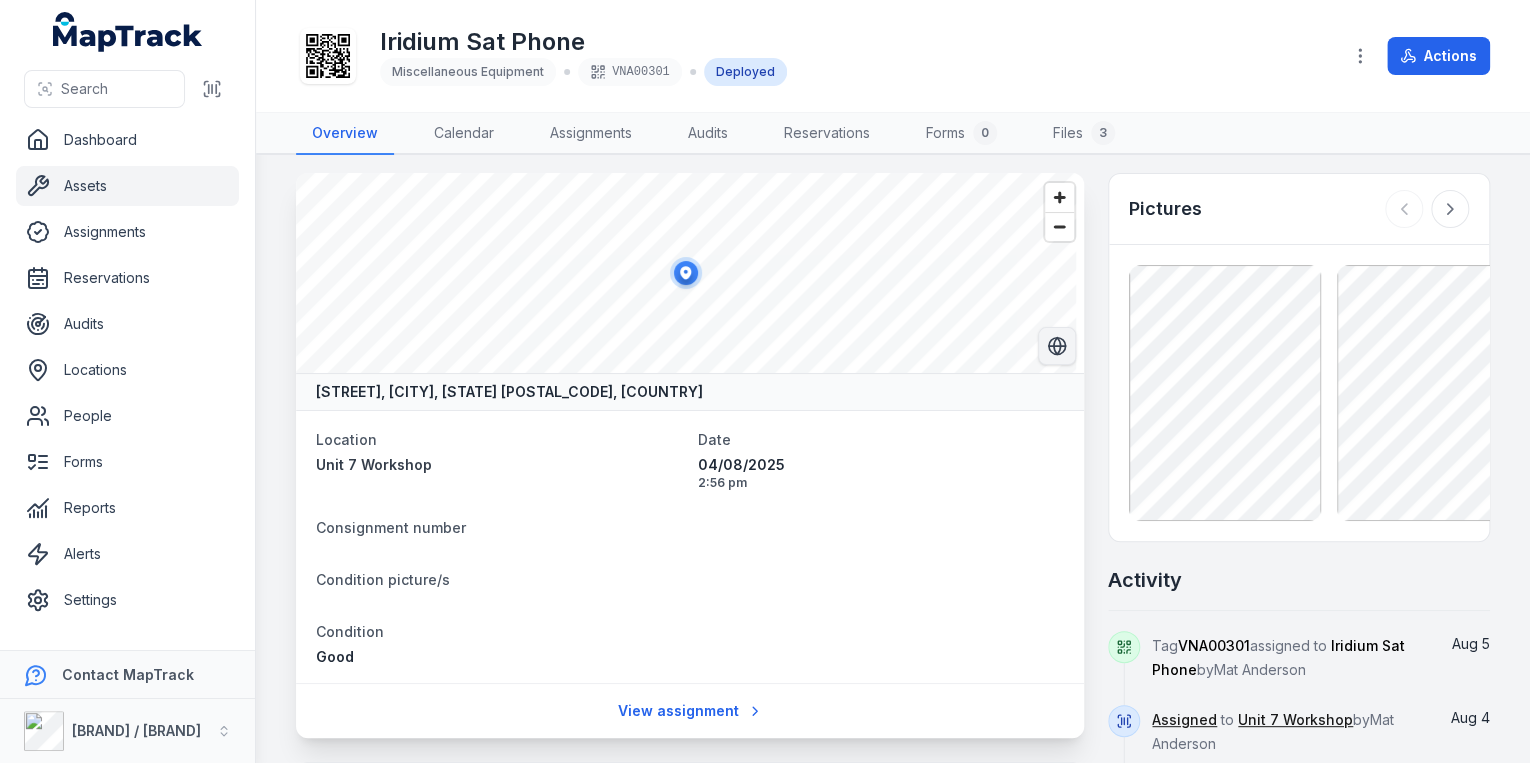scroll, scrollTop: 0, scrollLeft: 0, axis: both 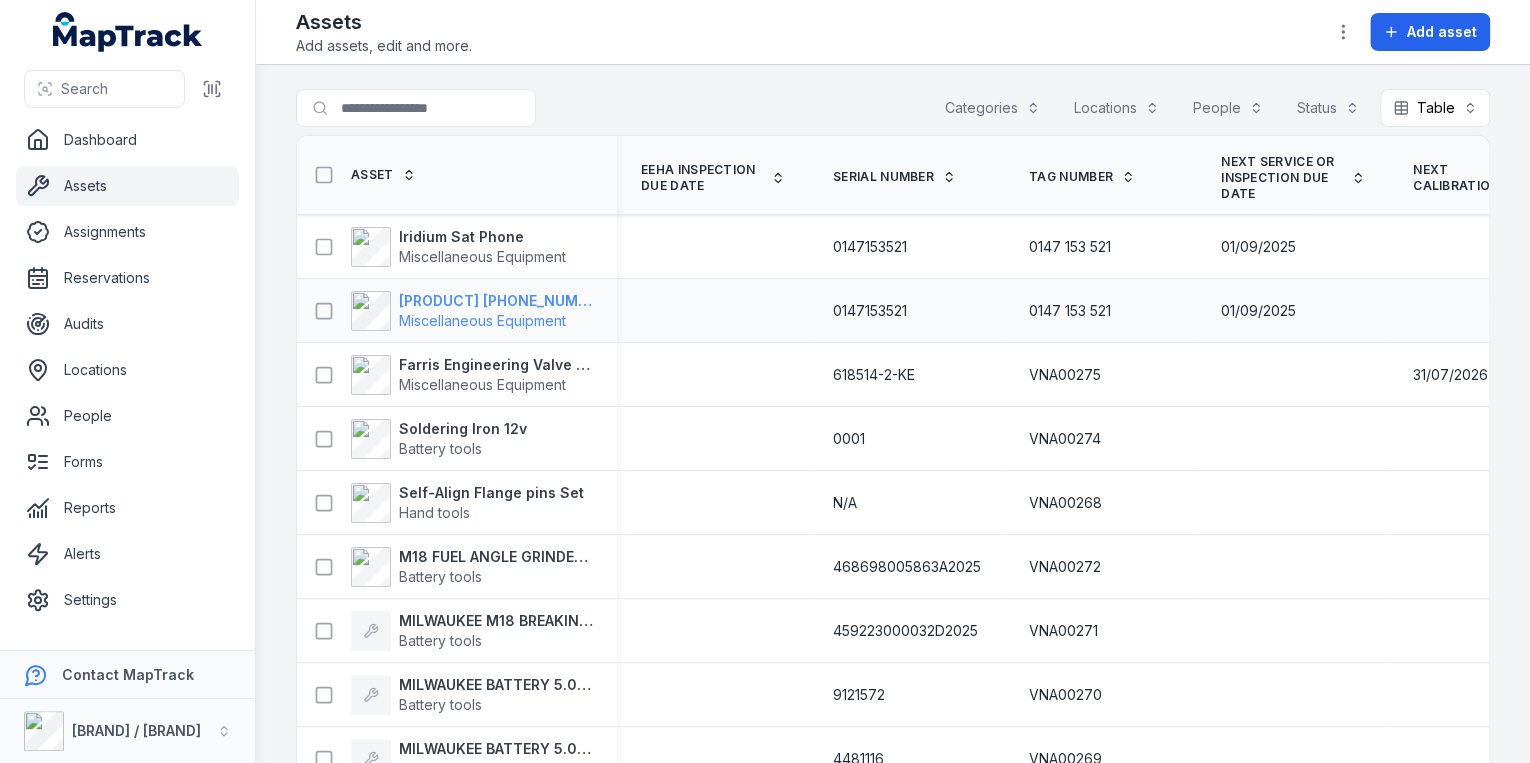 click on "[PRODUCT] [PHONE_NUMBER]" at bounding box center (496, 301) 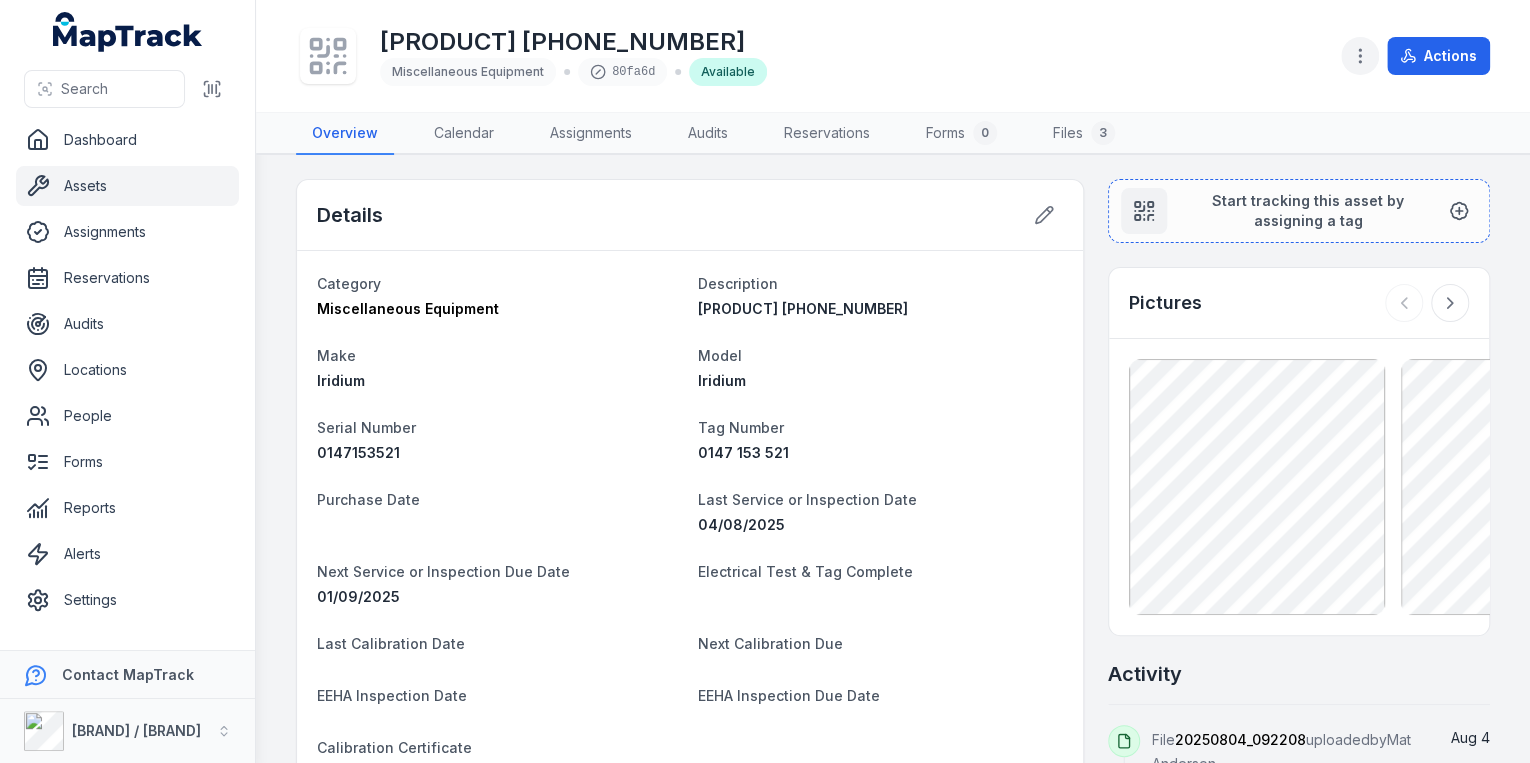 click 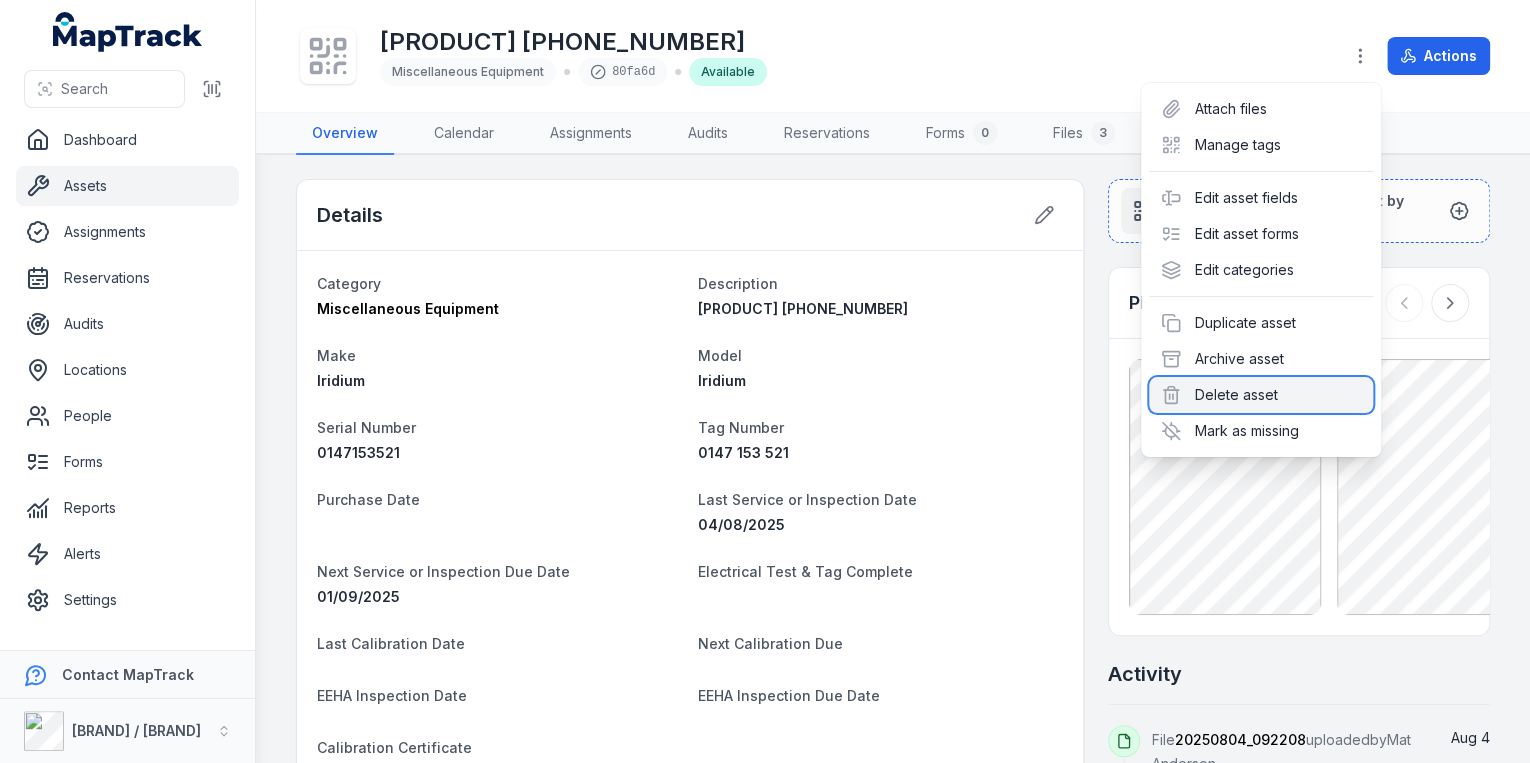 click on "Delete asset" at bounding box center [1261, 395] 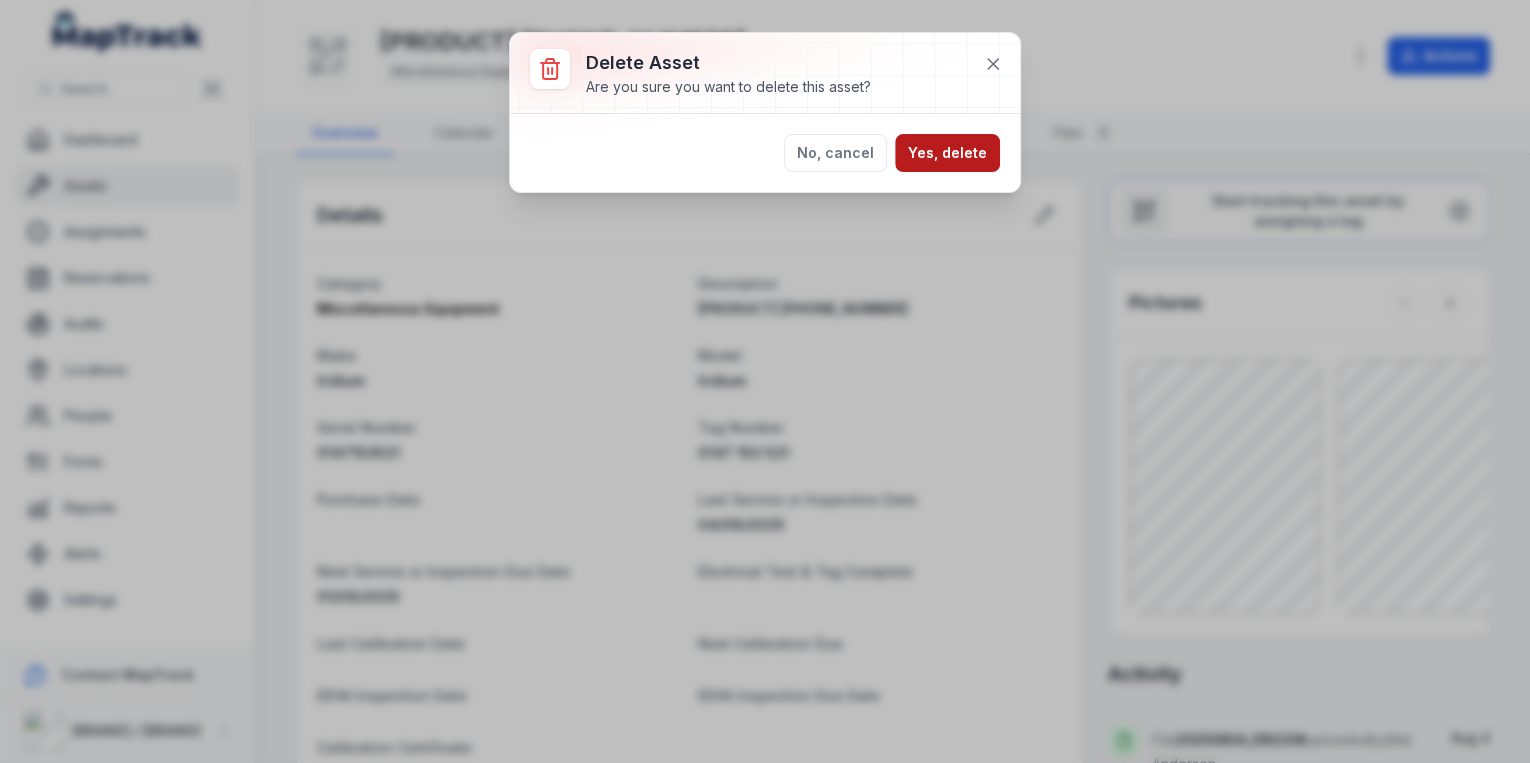 click on "Yes, delete" at bounding box center (947, 153) 